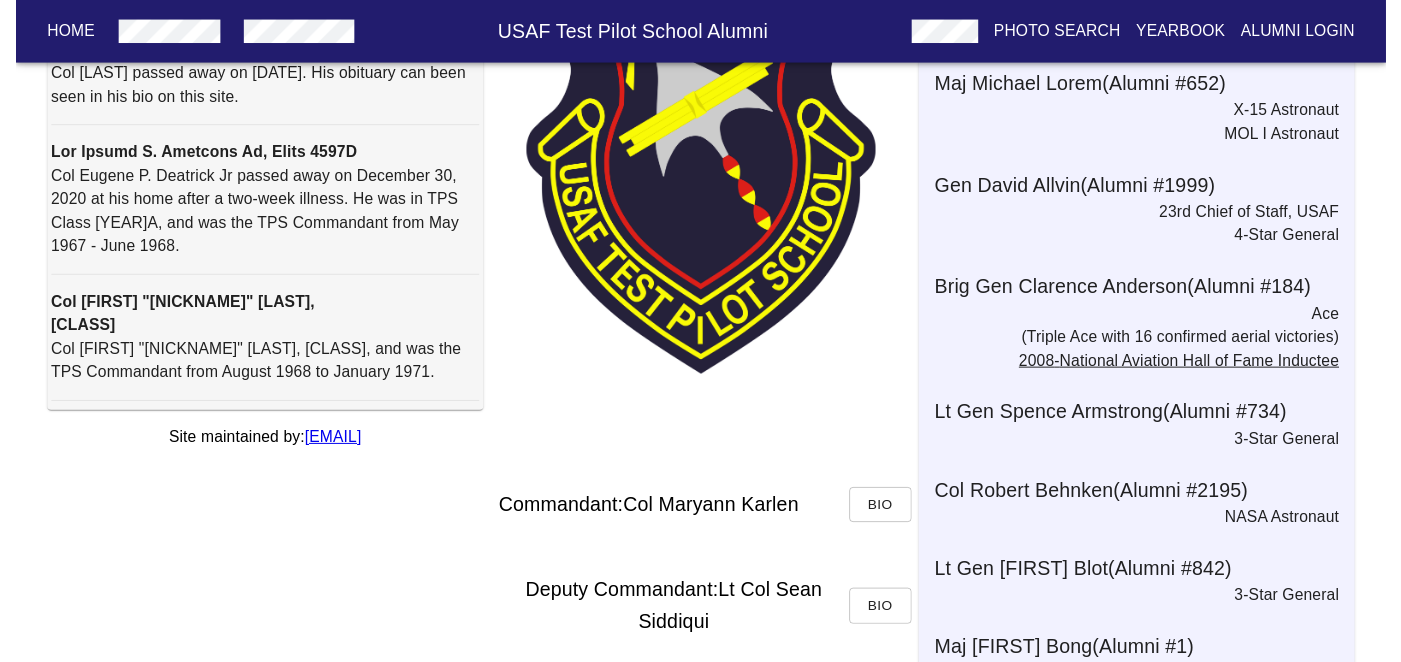 scroll, scrollTop: 0, scrollLeft: 0, axis: both 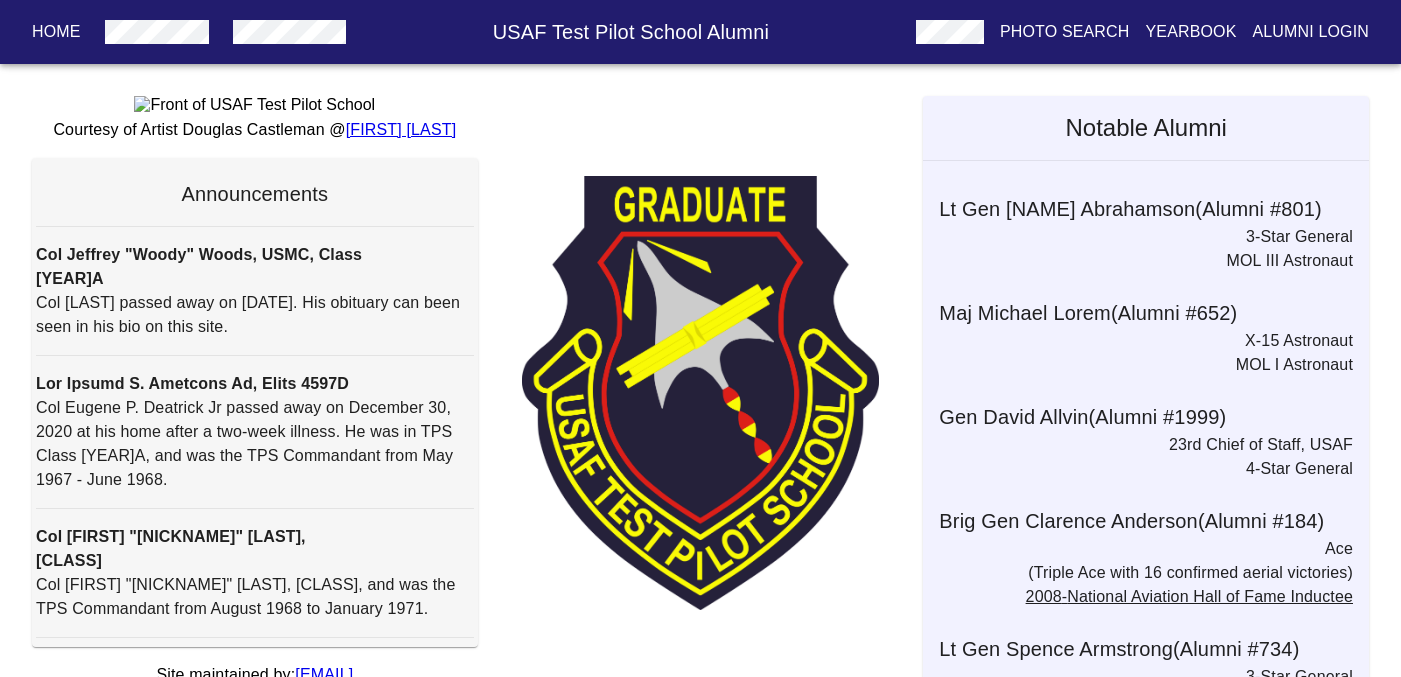 click on "Alumni Login" at bounding box center (1311, 32) 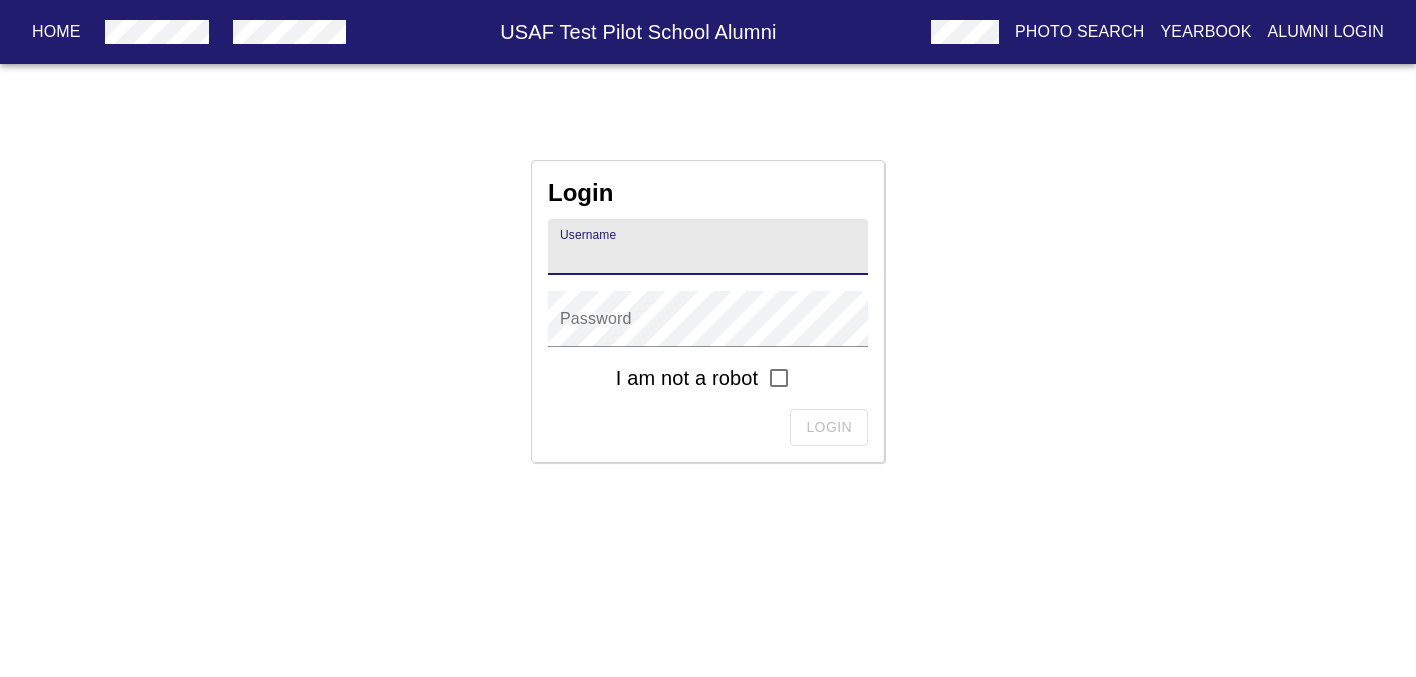 paste on "[EMAIL]" 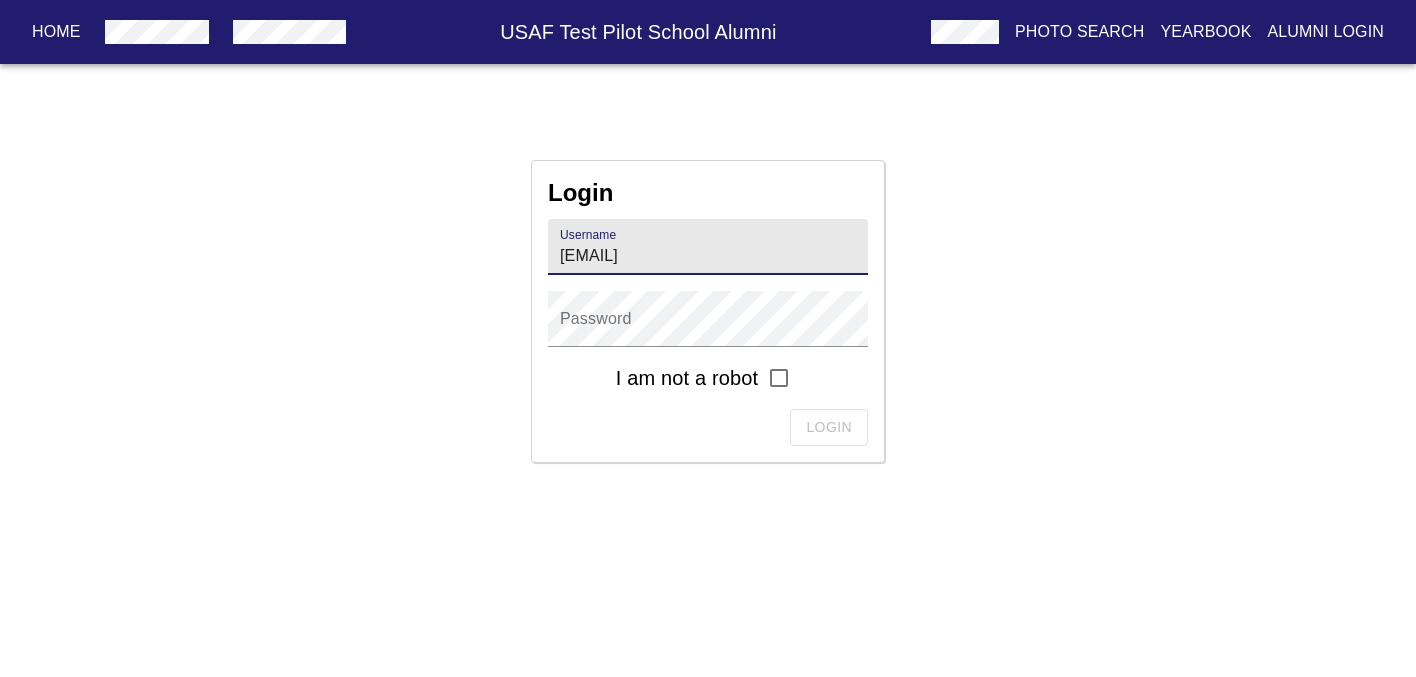 type on "[EMAIL]" 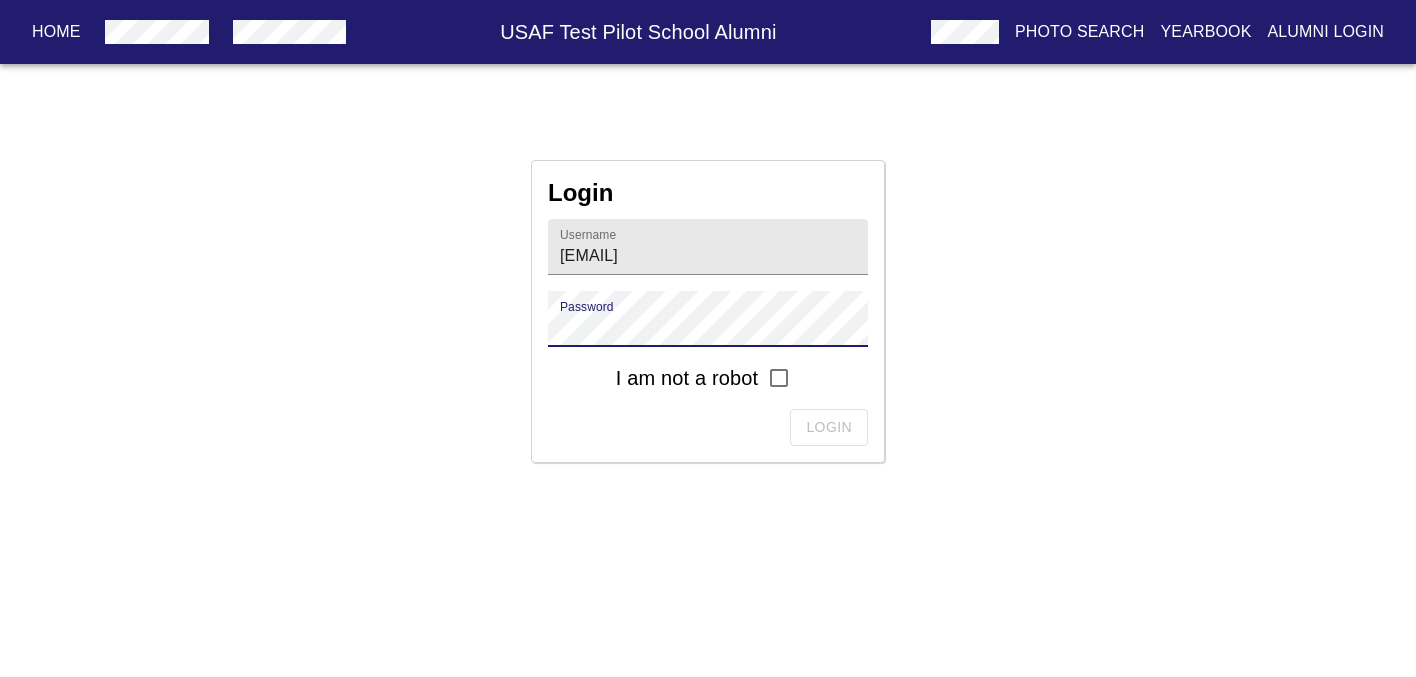 click at bounding box center (779, 378) 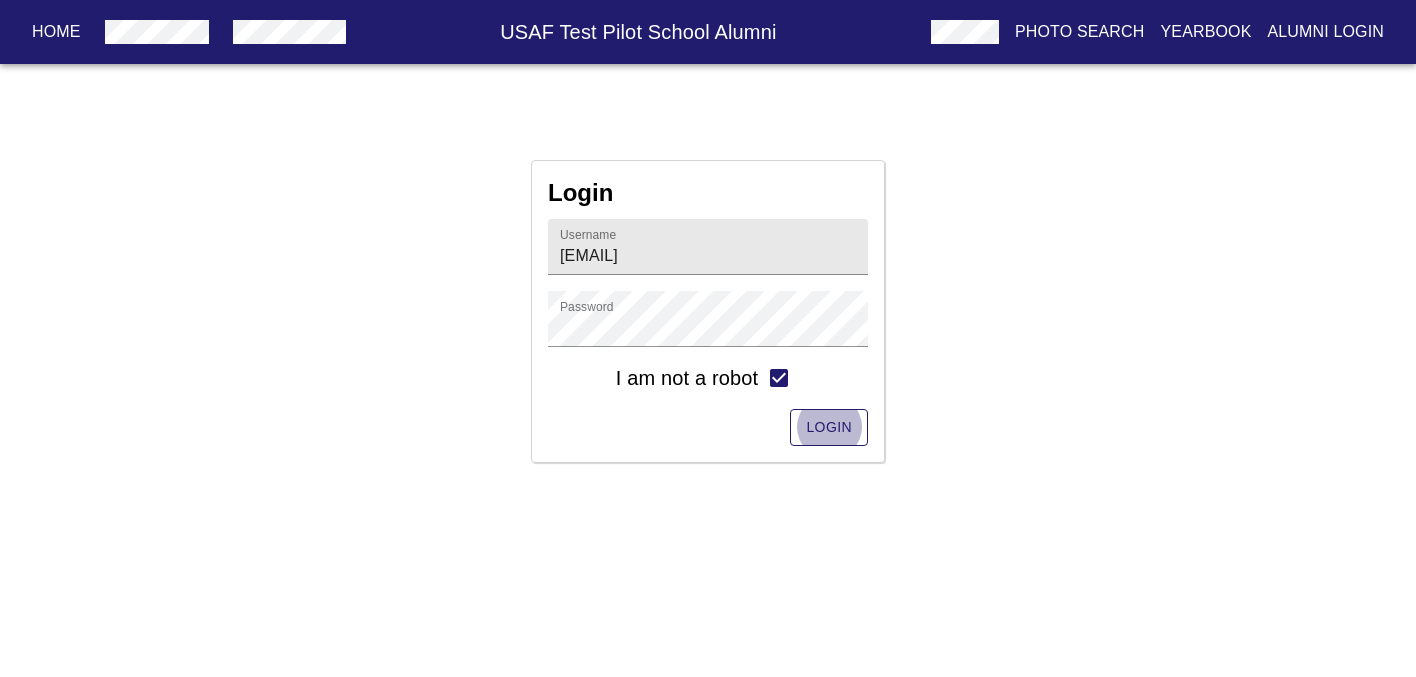 type 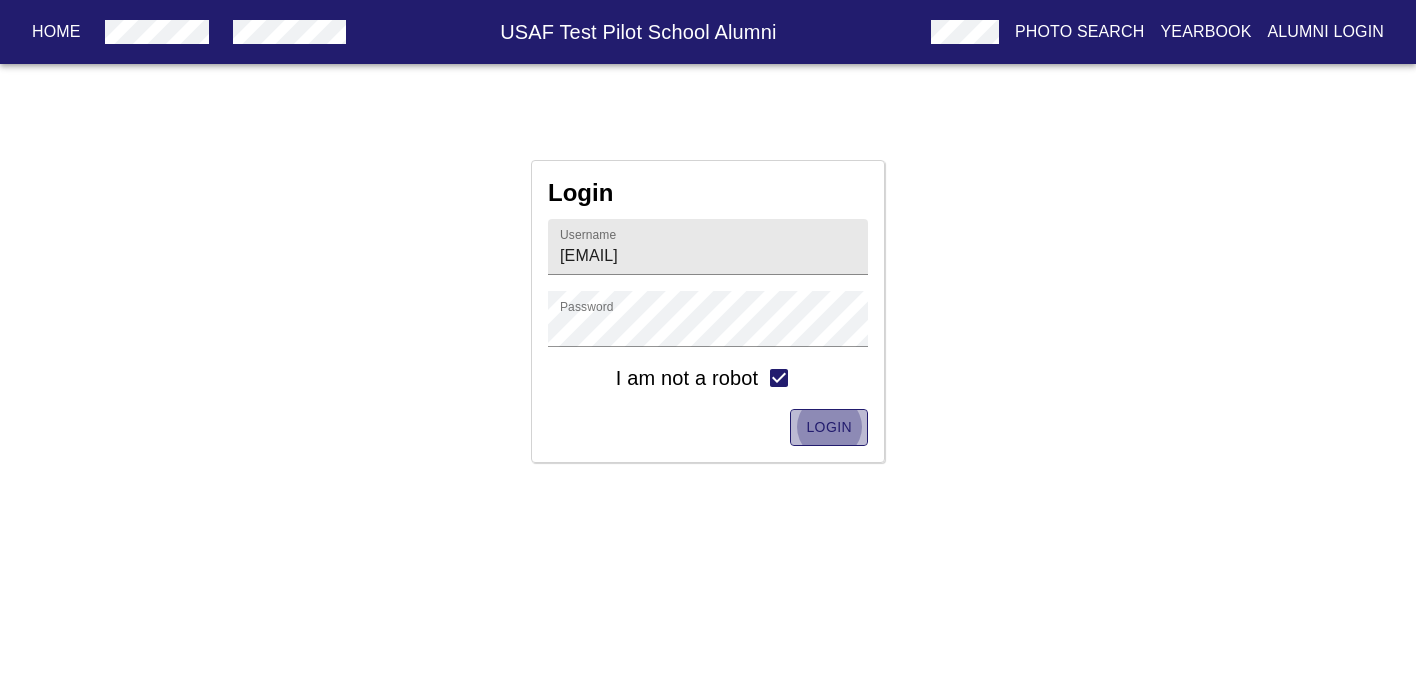 click on "Login" at bounding box center (829, 427) 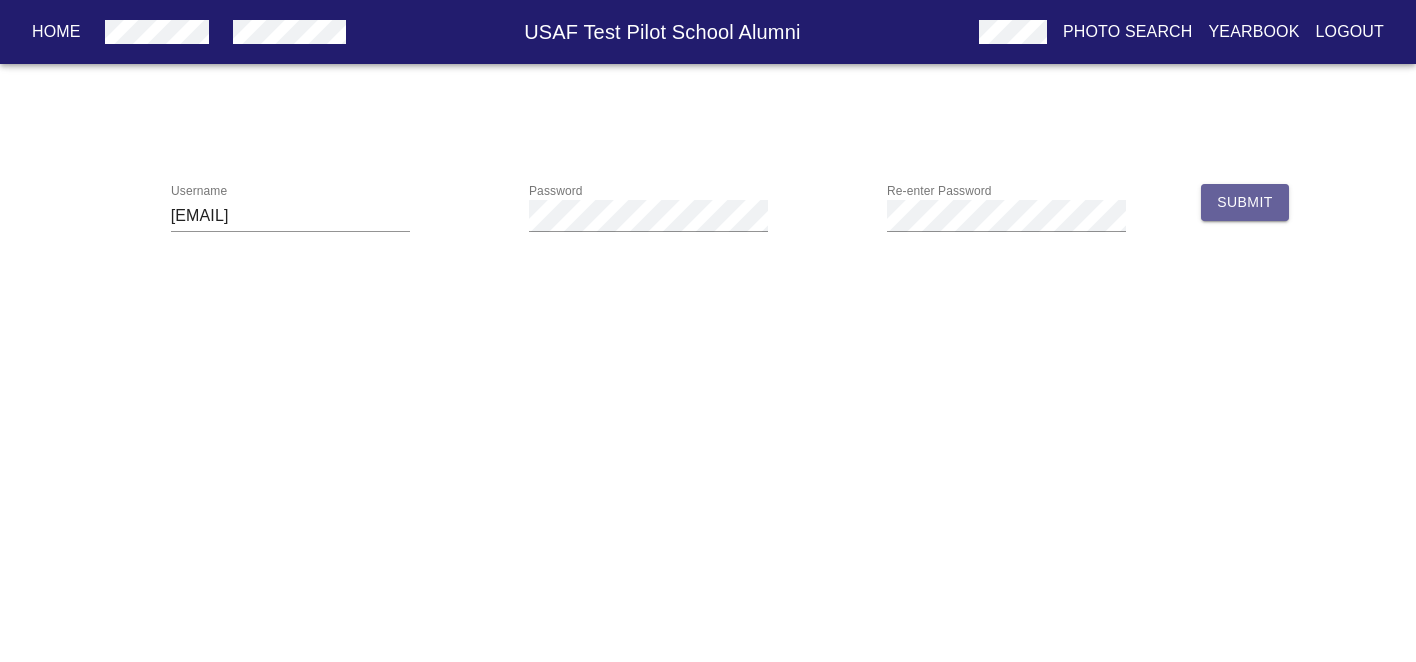 click on "Submit" at bounding box center [1244, 202] 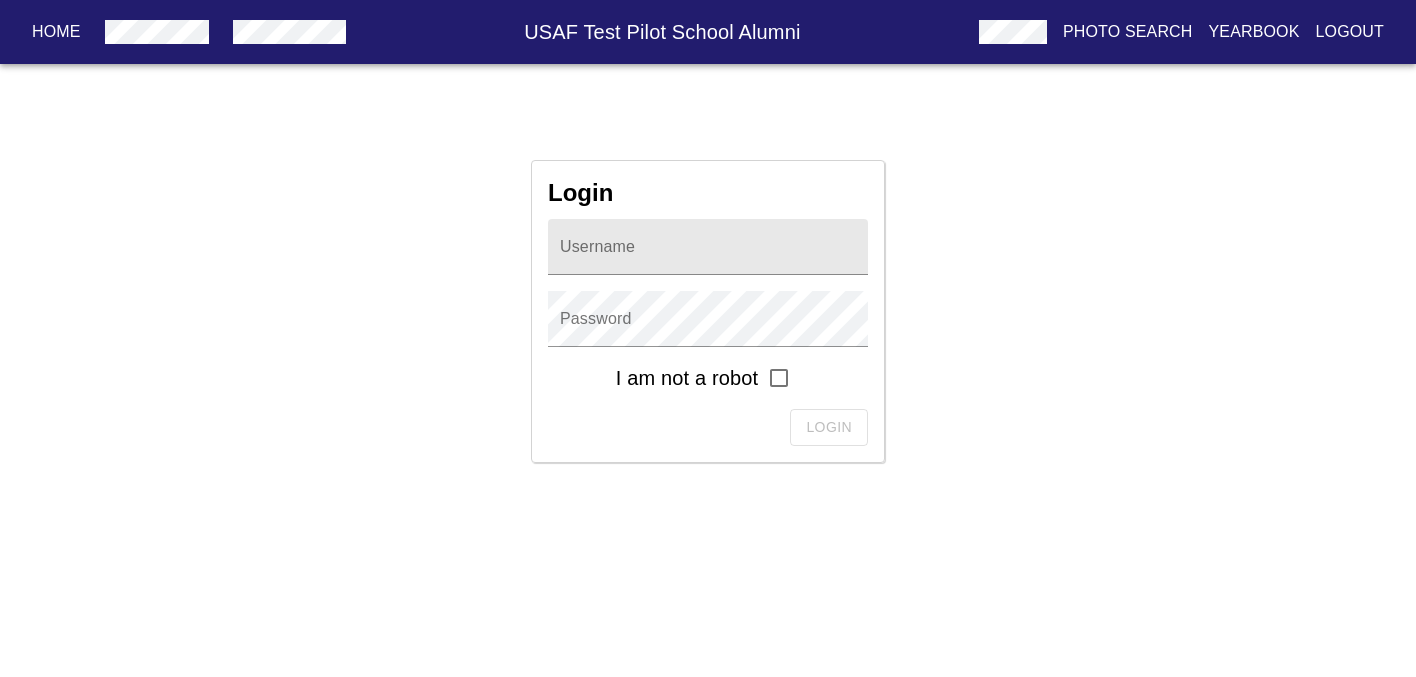 type on "[EMAIL]" 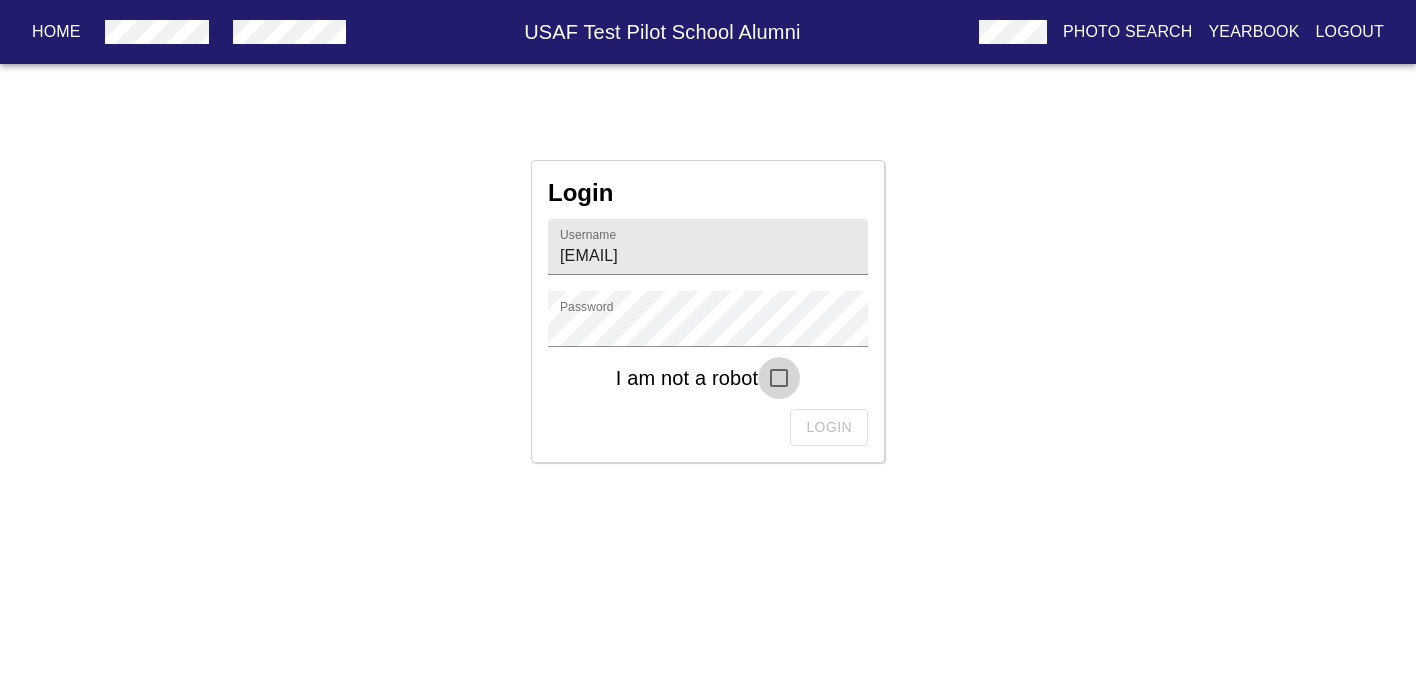 click at bounding box center [779, 378] 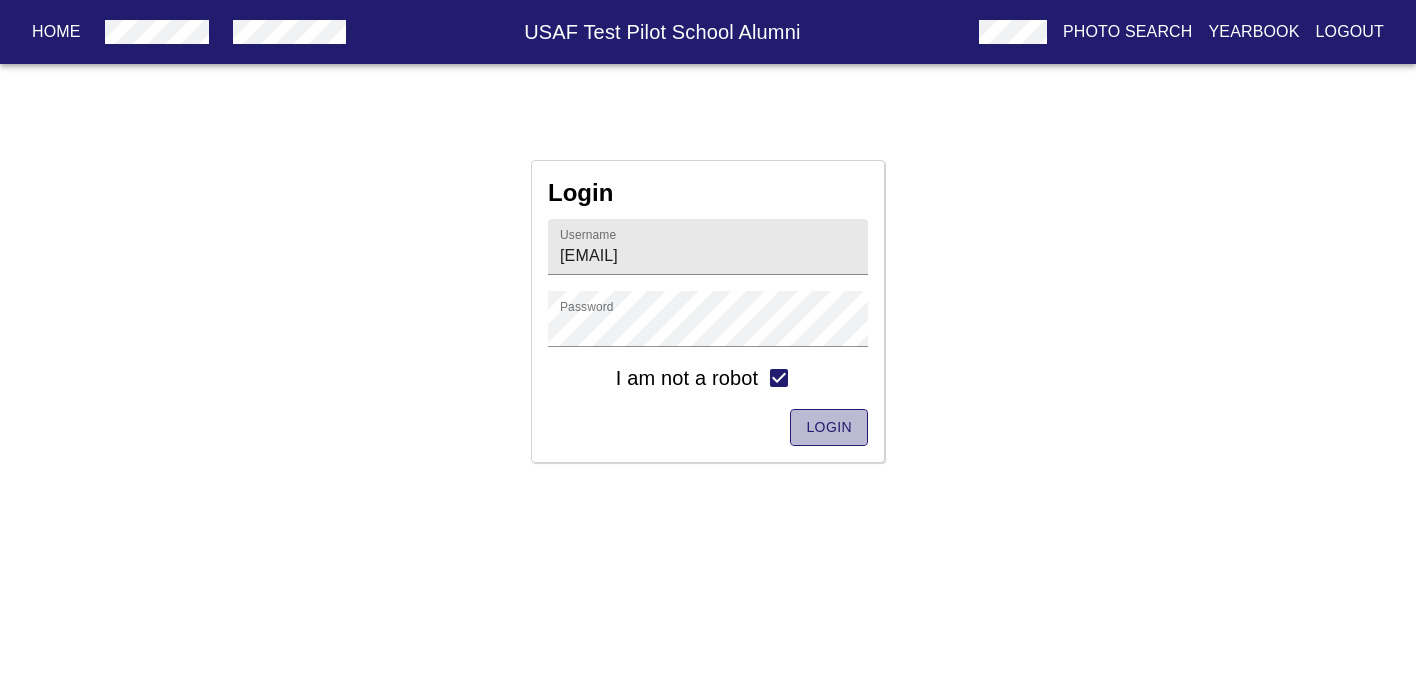 click on "Login" at bounding box center [829, 427] 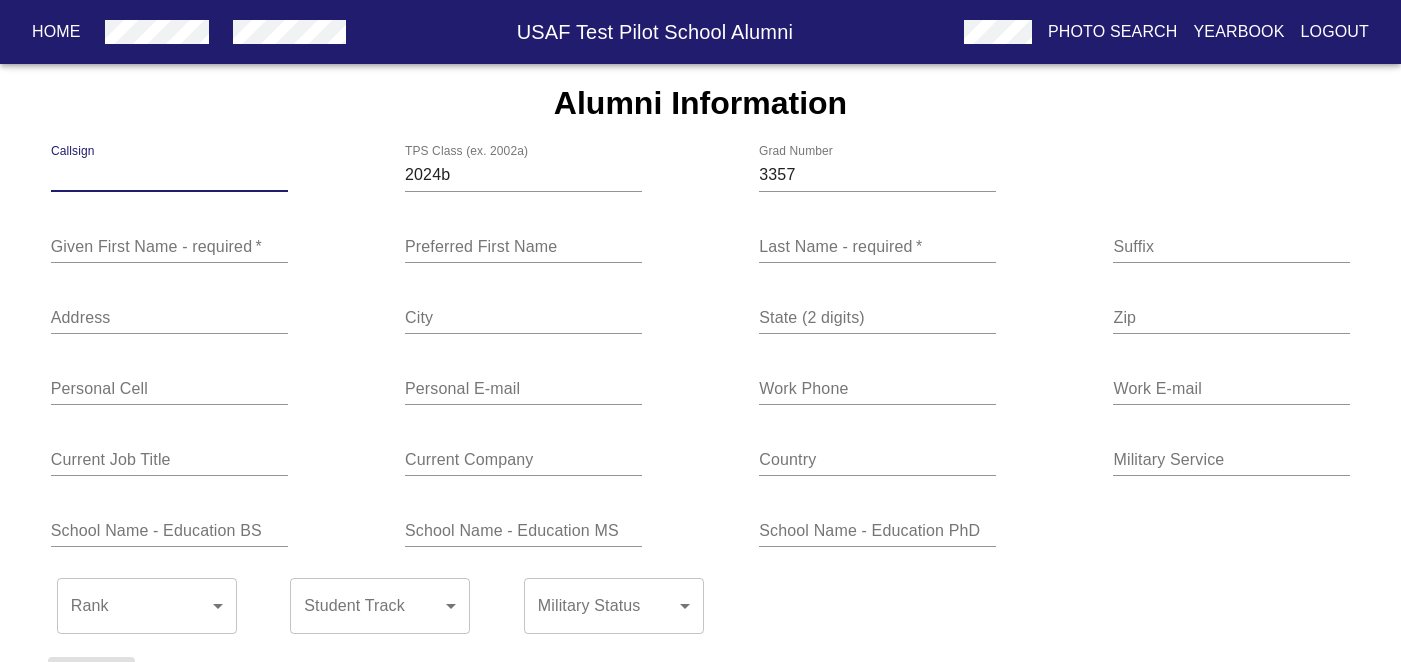 click on "Callsign" at bounding box center [169, 168] 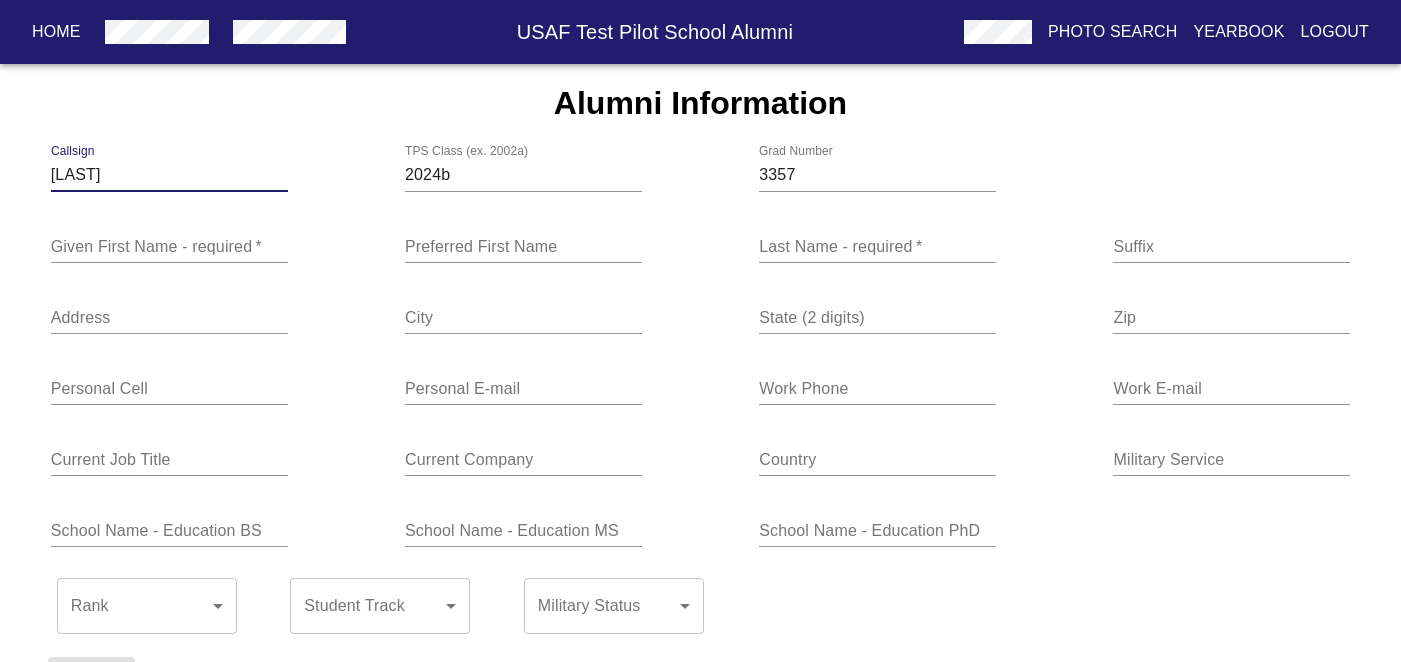 type on "[LAST]" 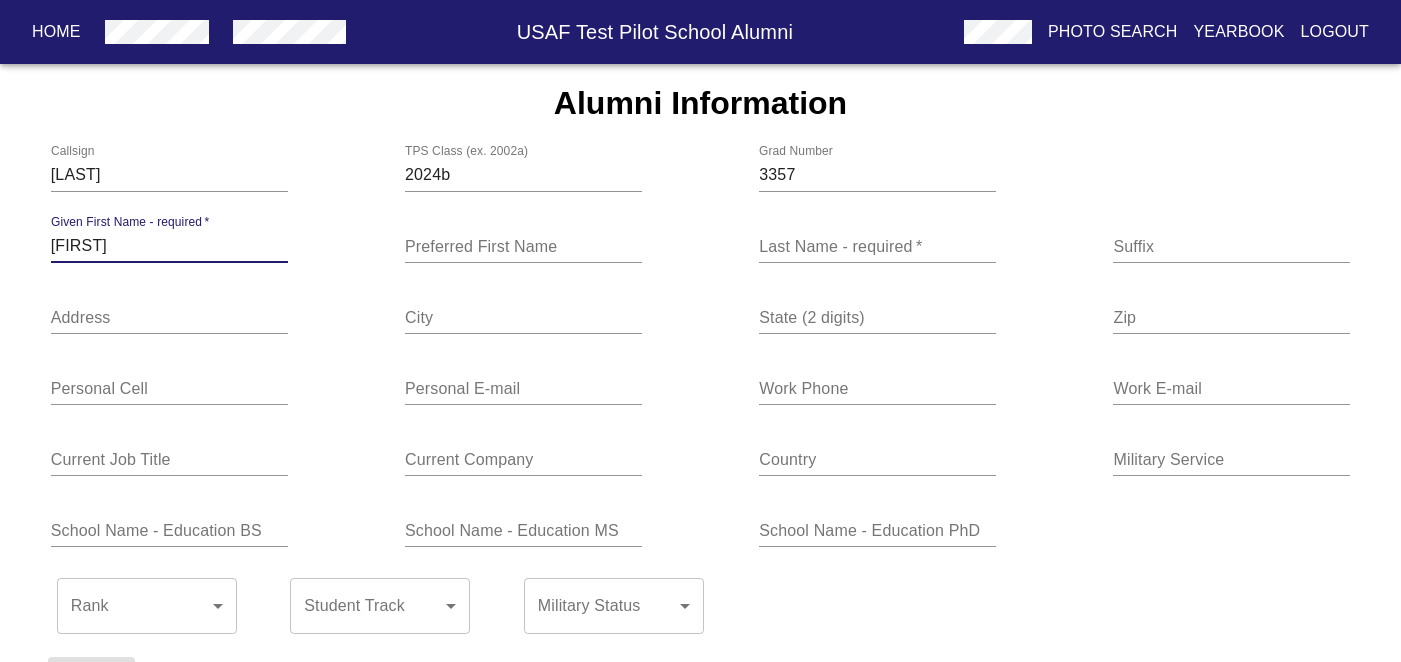 type on "[FIRST]" 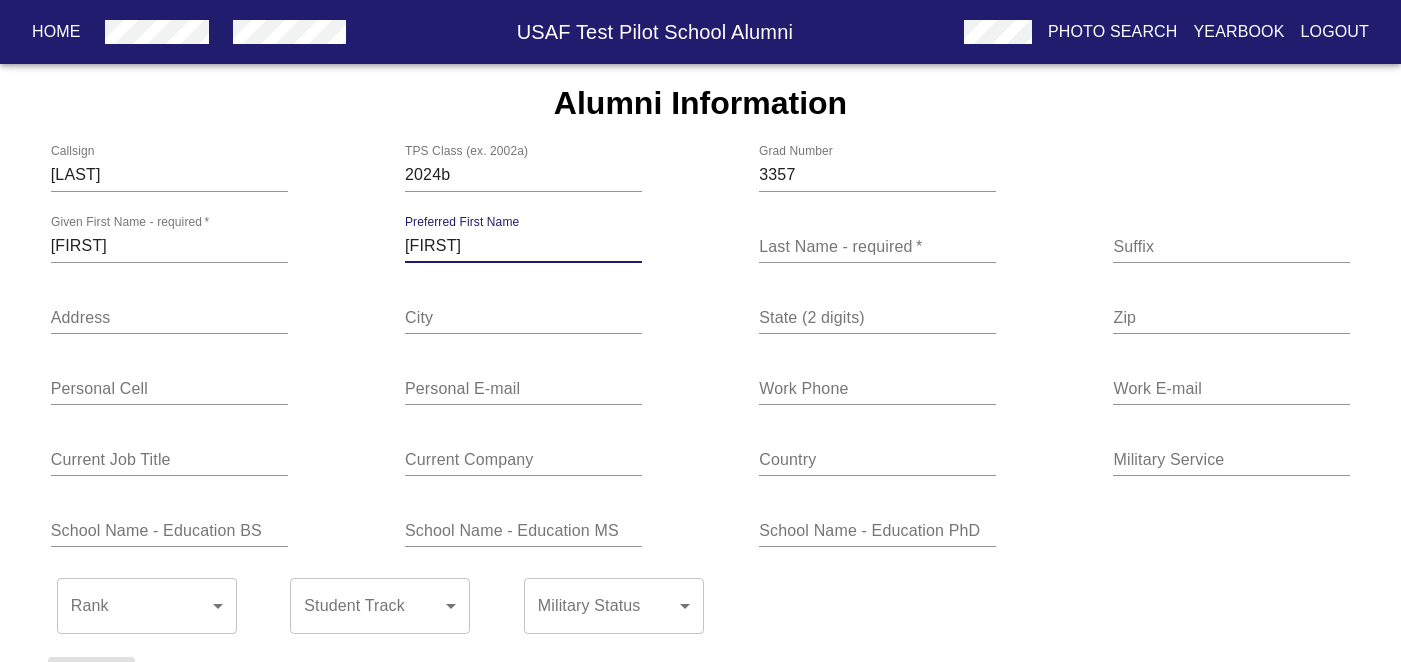 type on "[FIRST]" 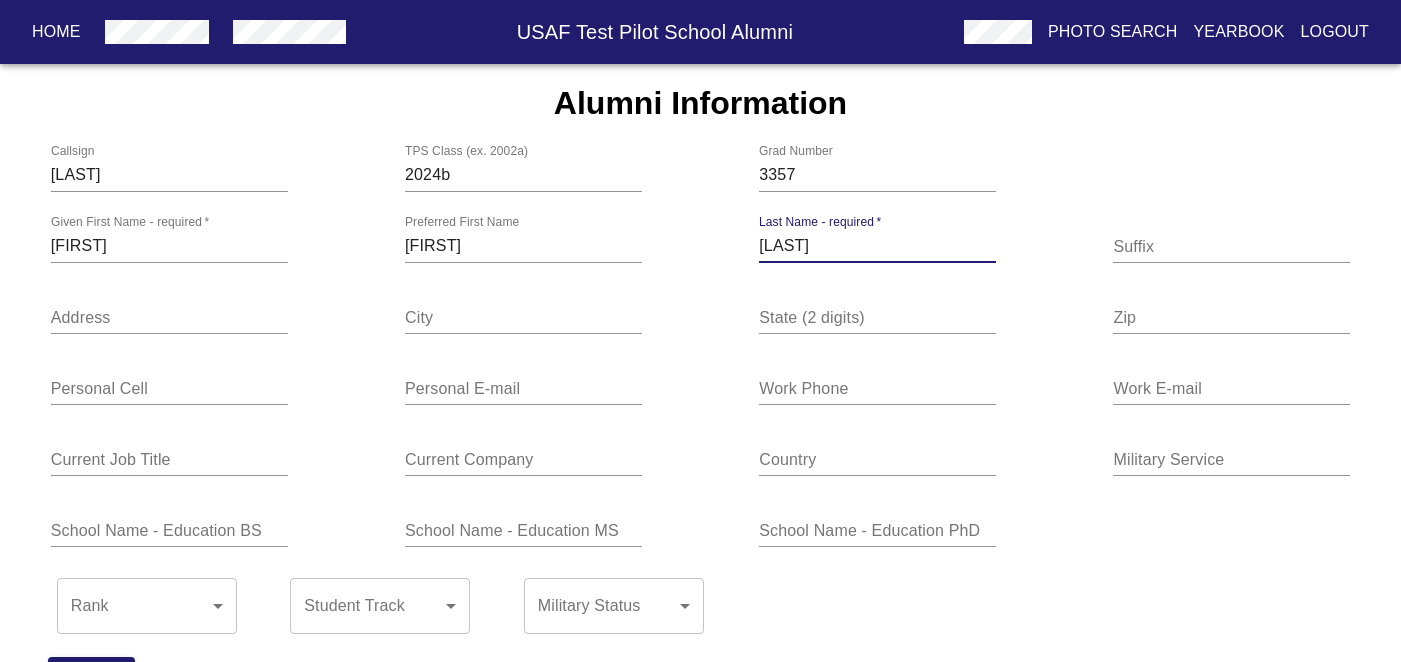 type on "[LAST]" 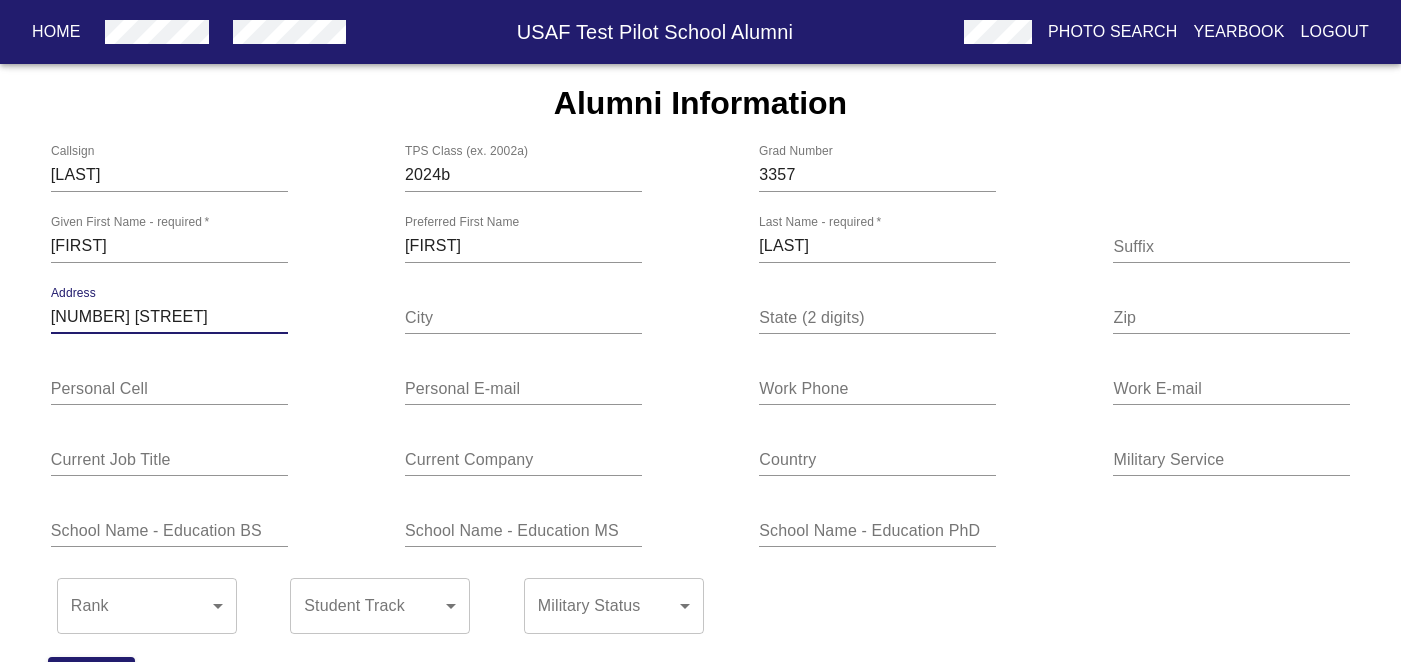type on "[NUMBER] [STREET]" 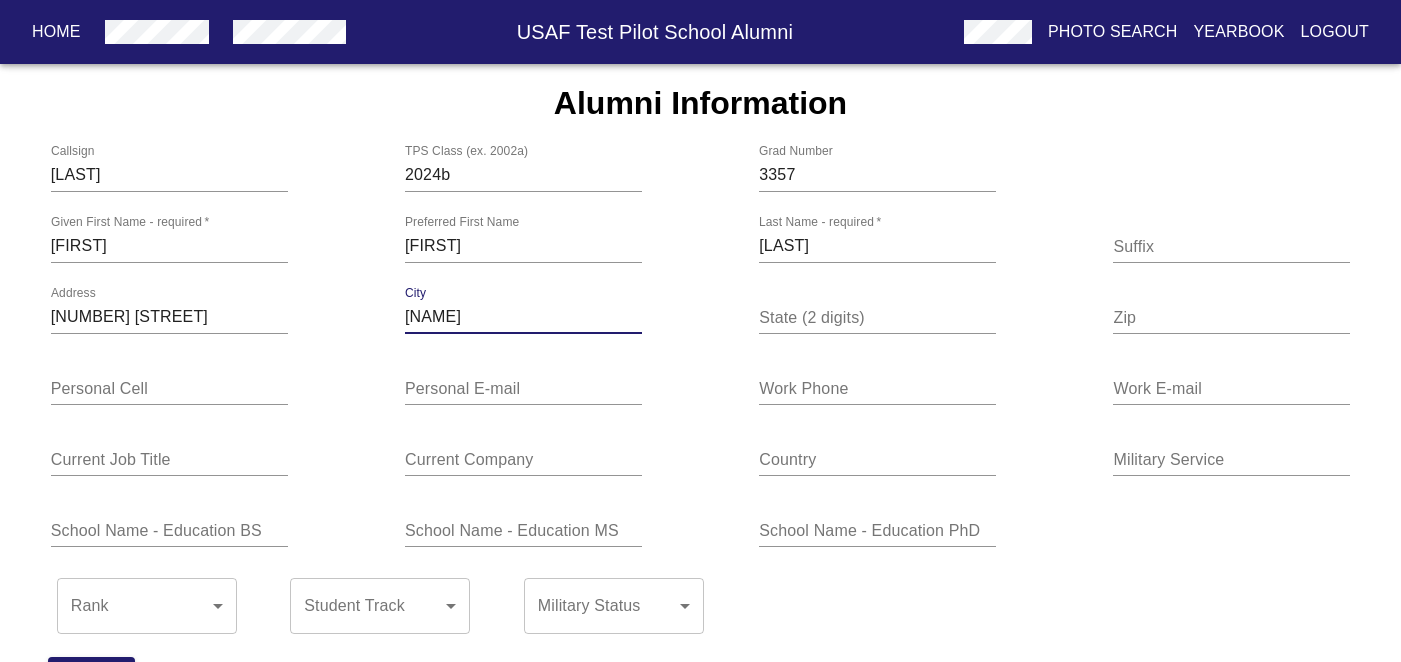 type on "[NAME]" 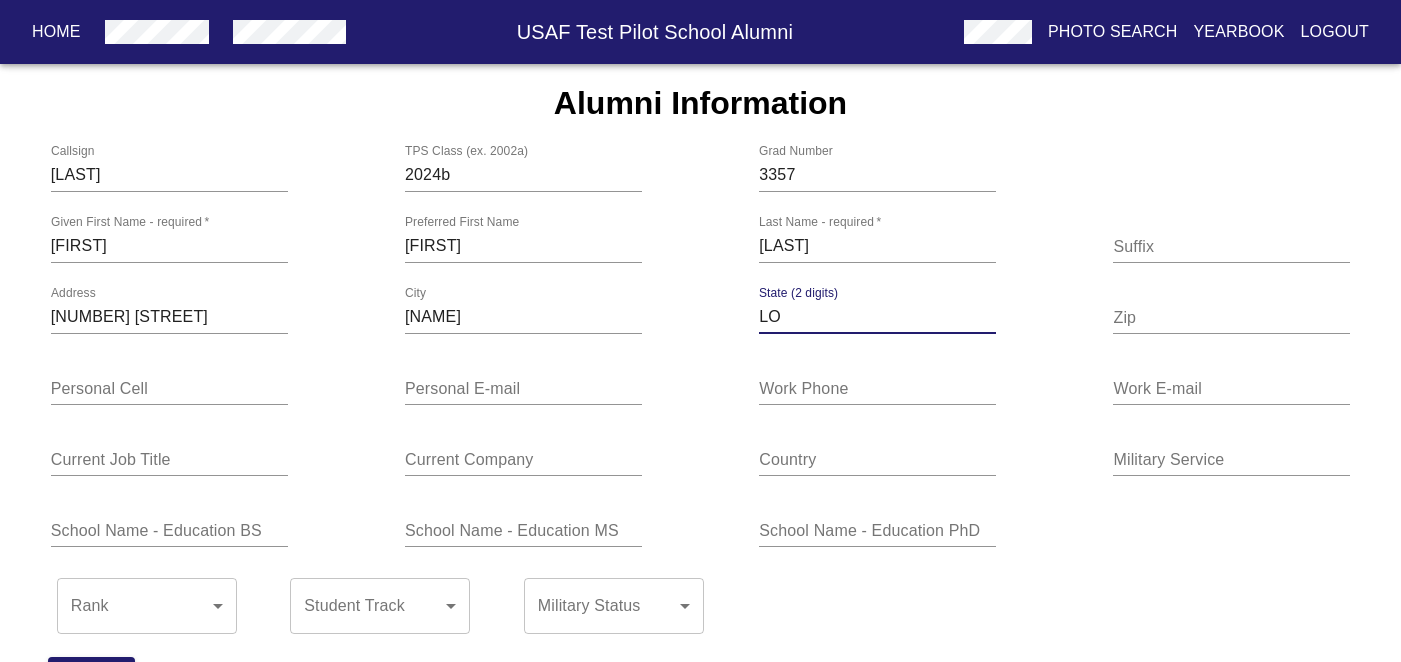 type on "LO" 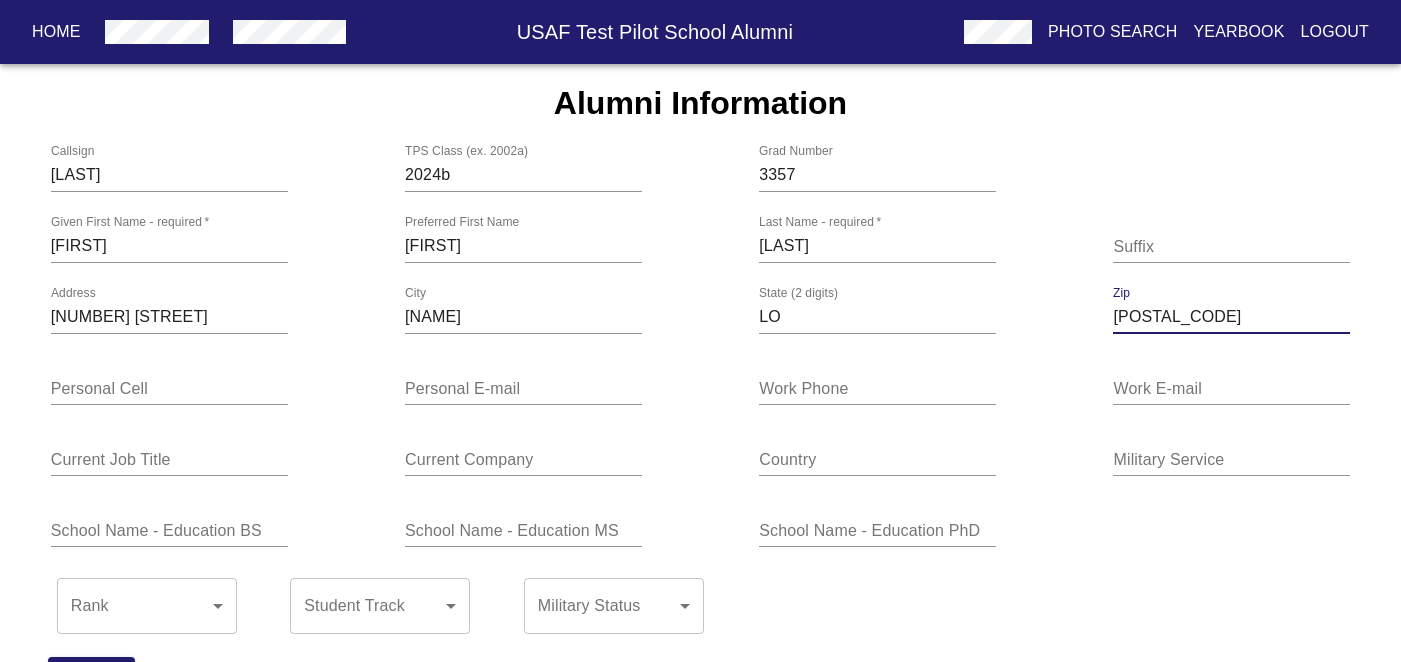 type on "[POSTAL_CODE]" 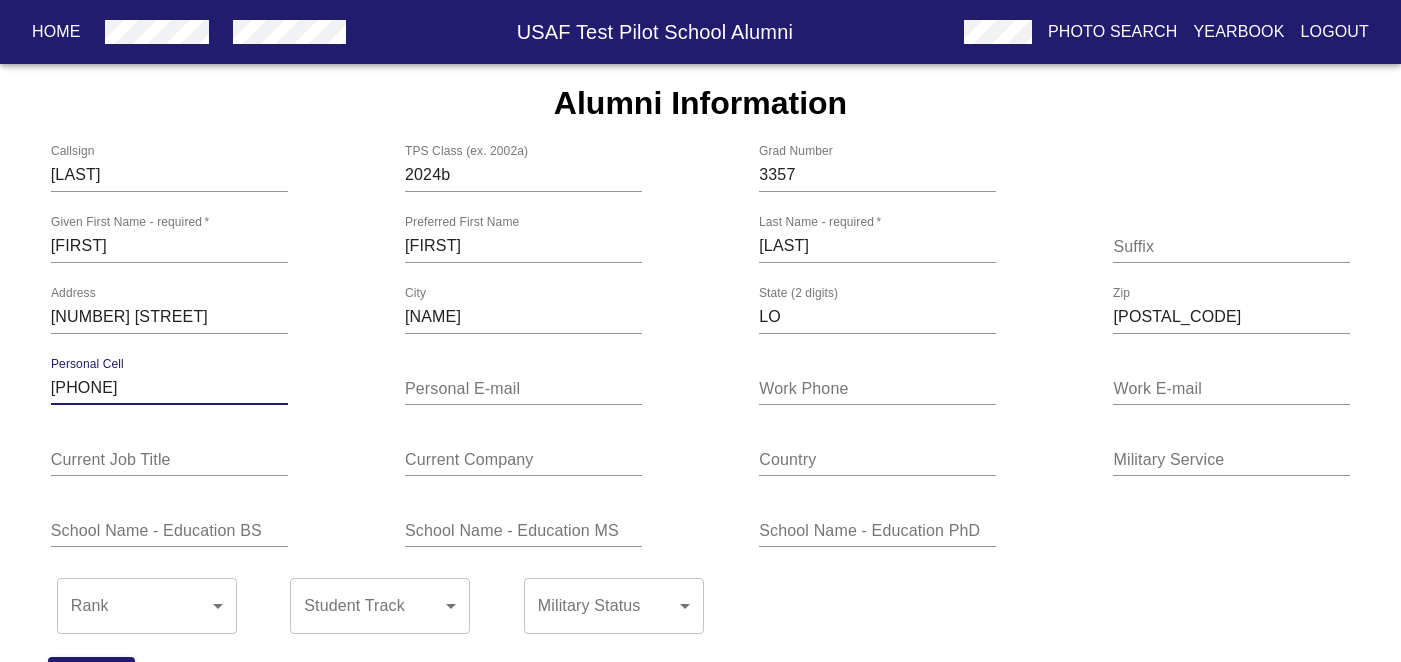 type on "[PHONE]" 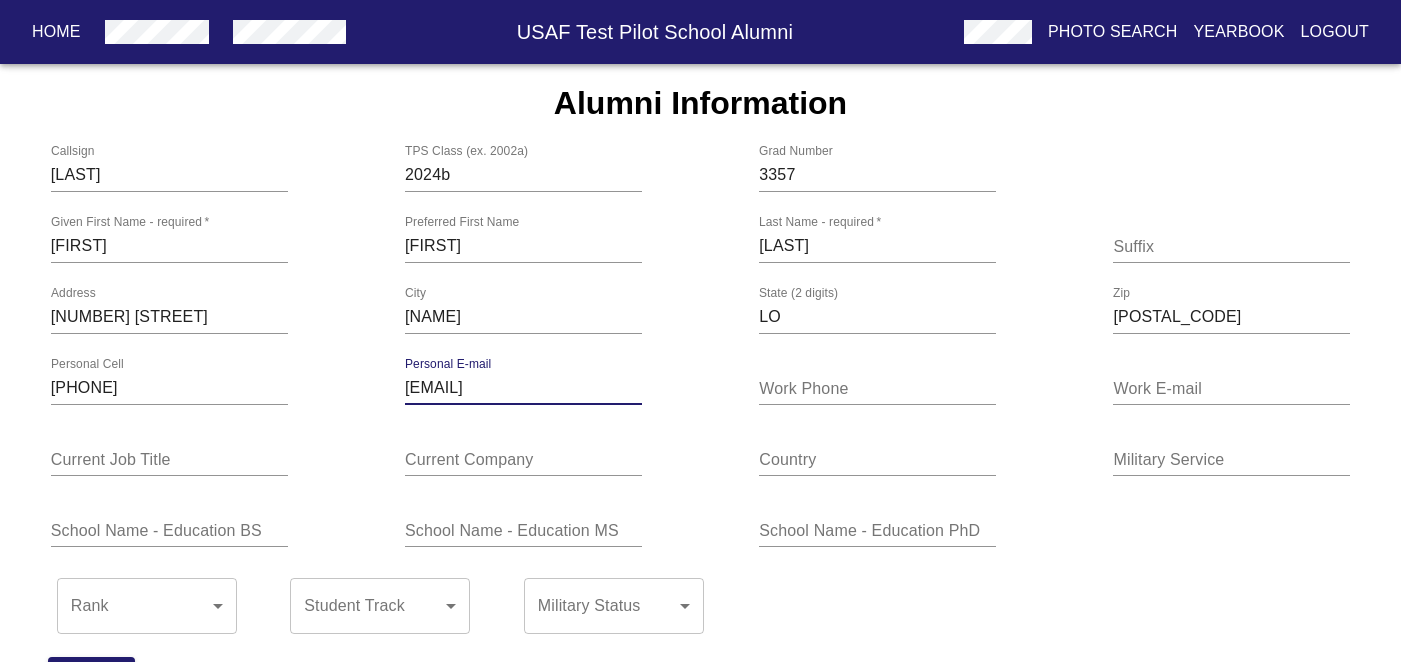 type on "[EMAIL]" 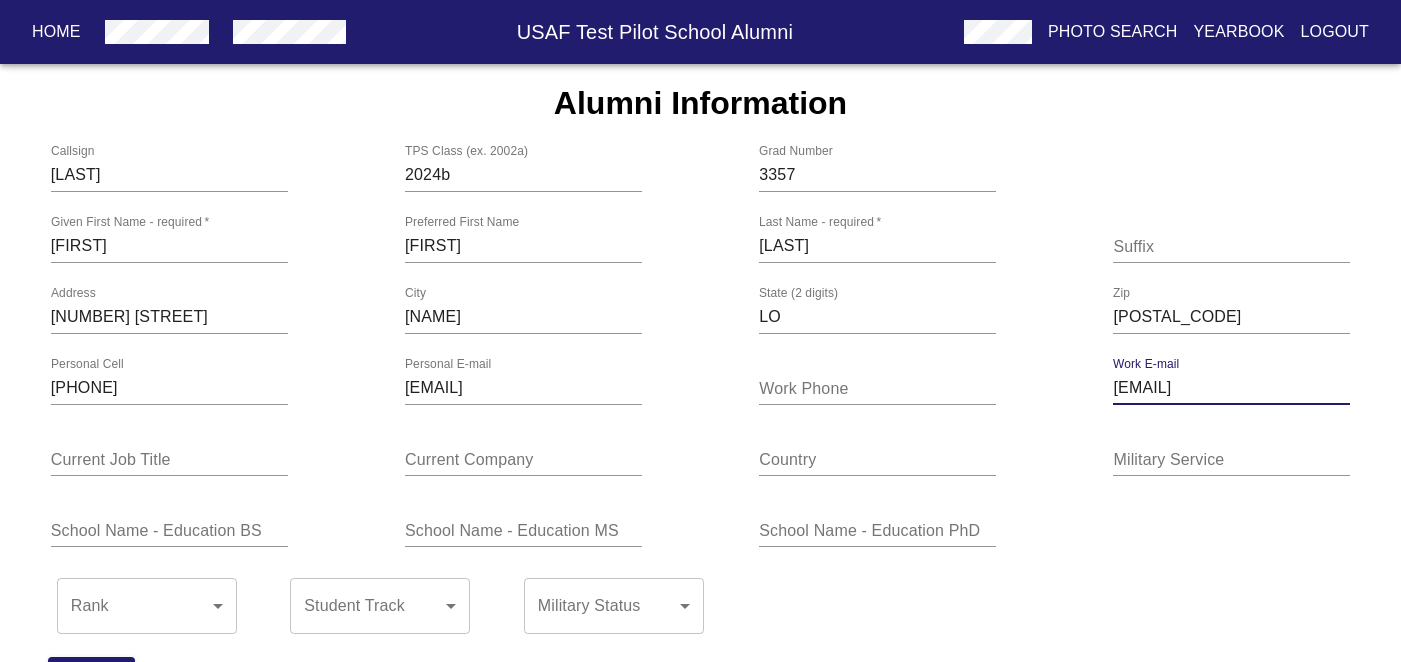 type on "[EMAIL]" 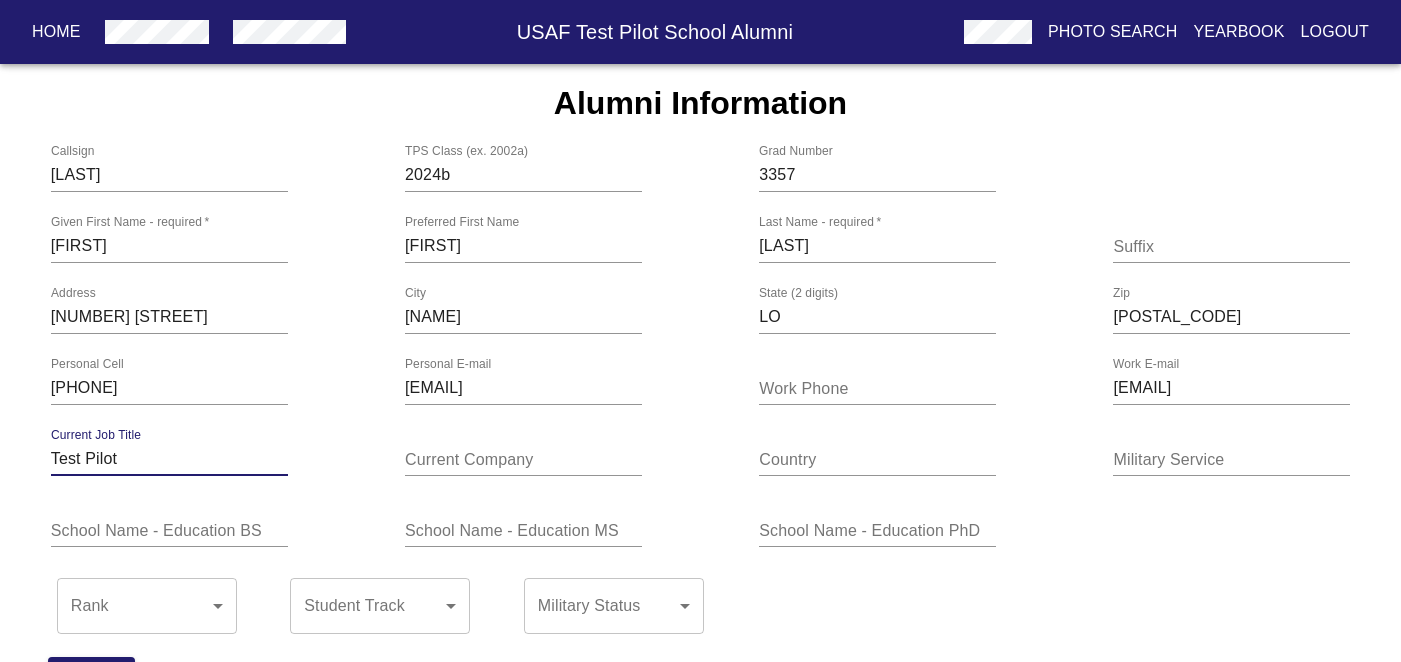 type on "Test Pilot" 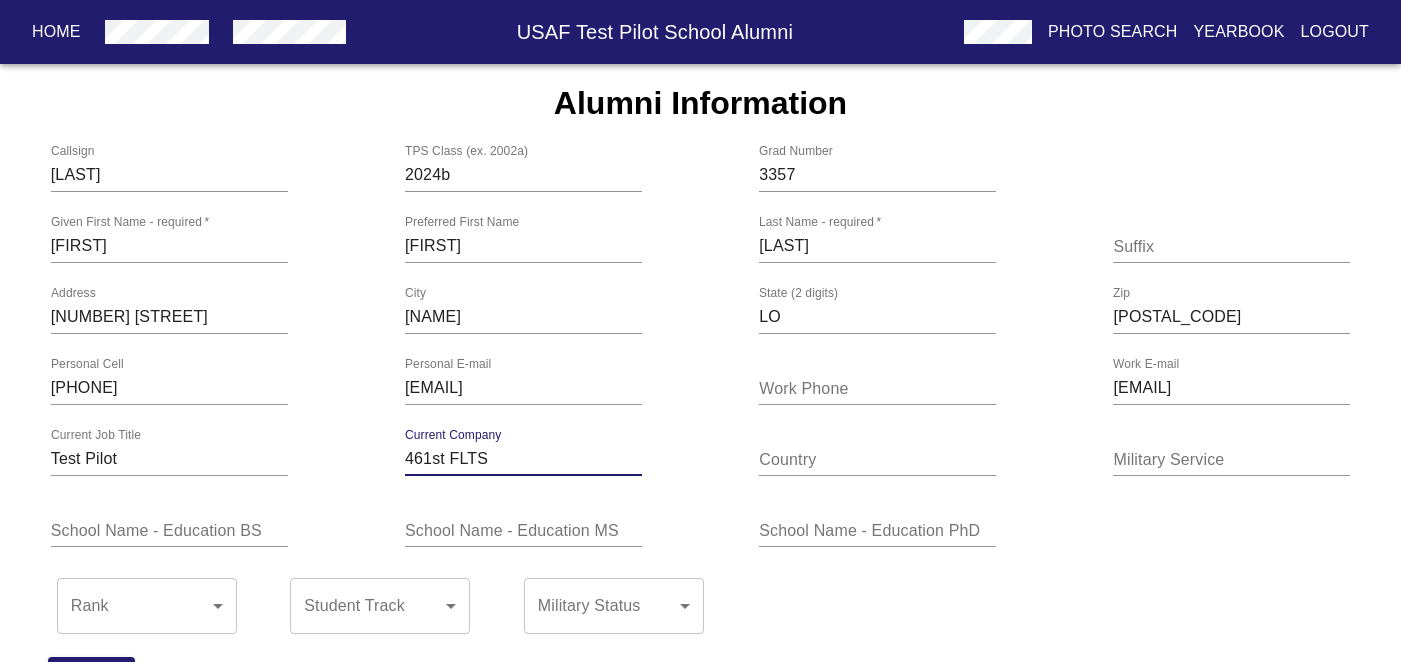 type on "461st FLTS" 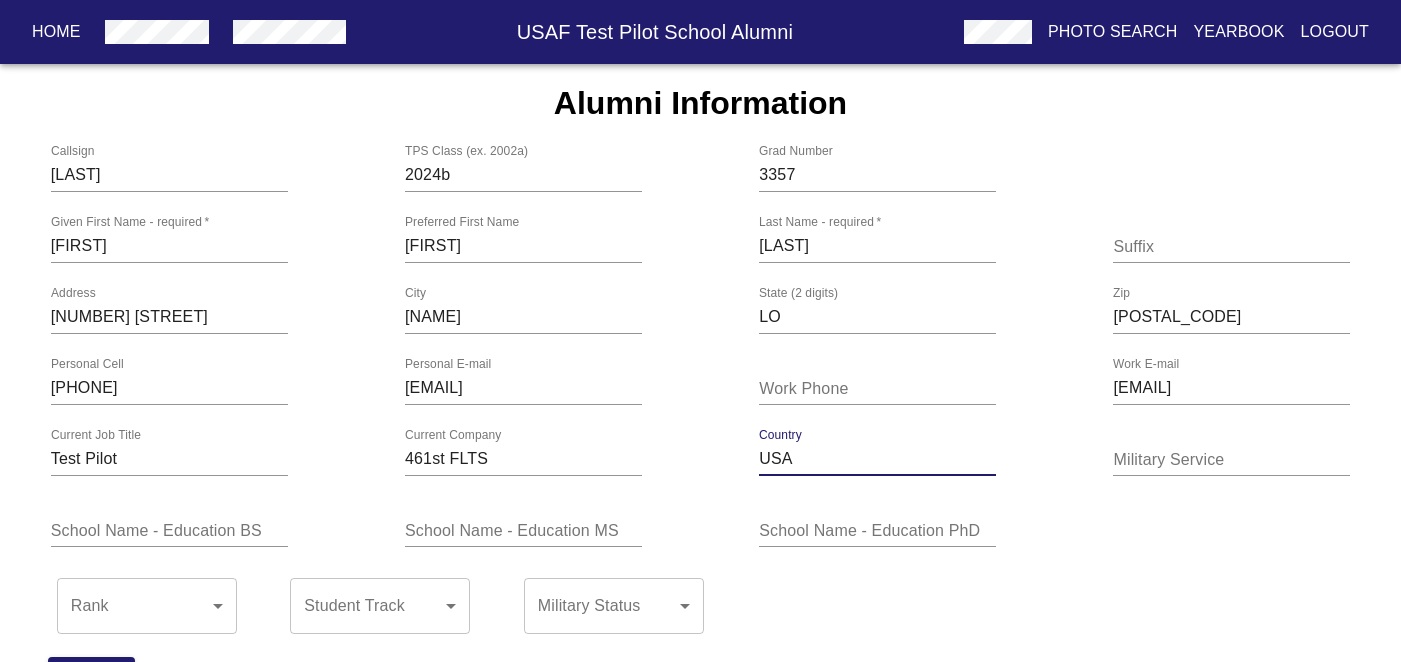 type on "USA" 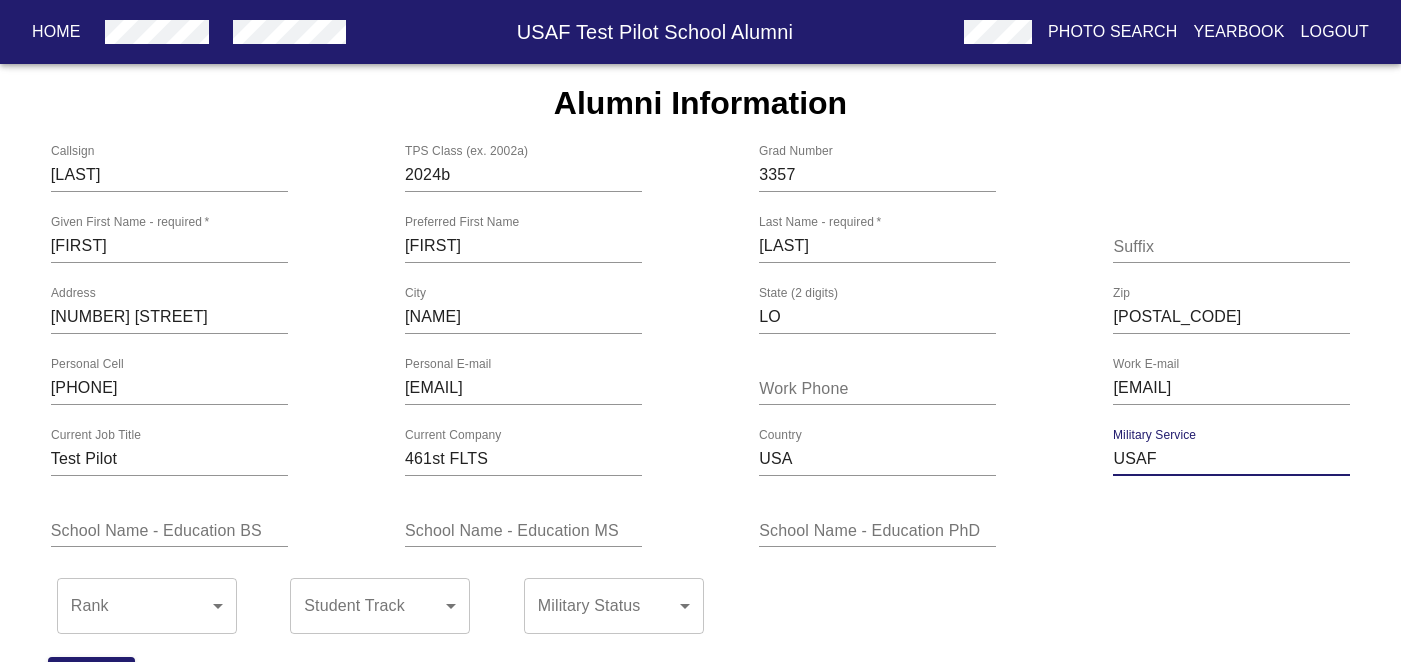 type on "USAF" 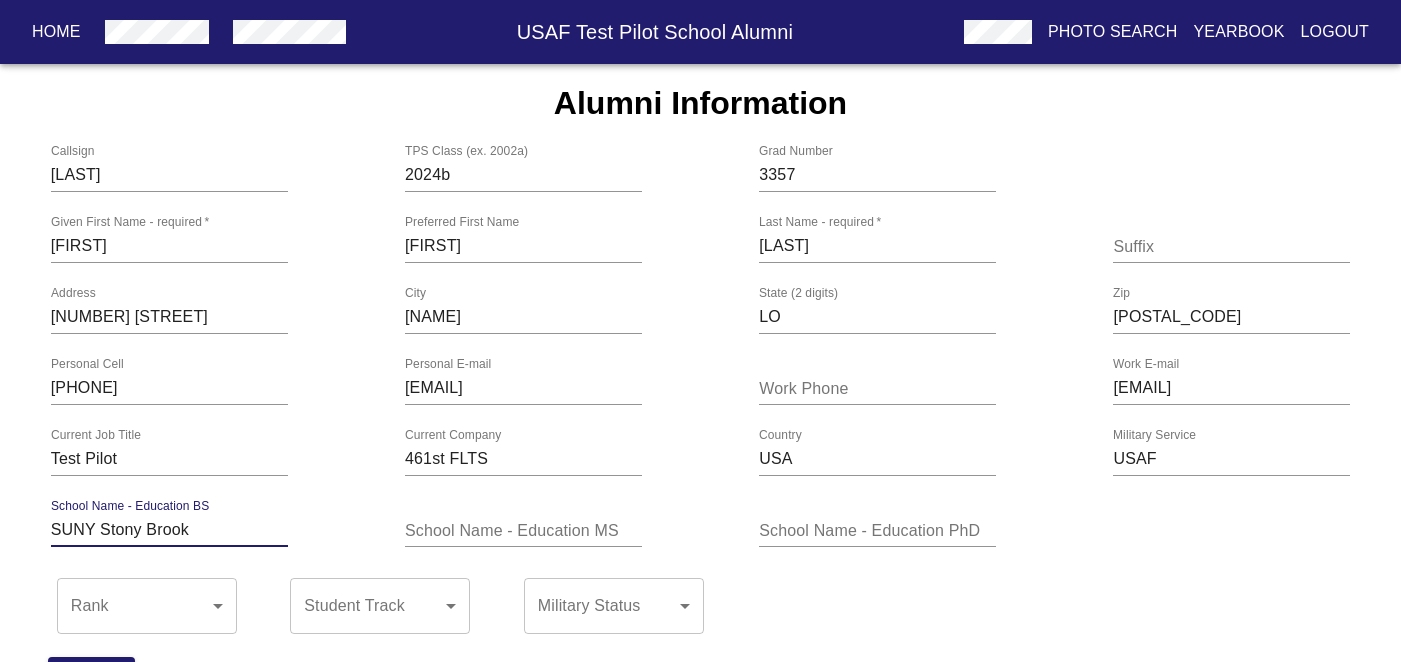 type on "SUNY Stony Brook" 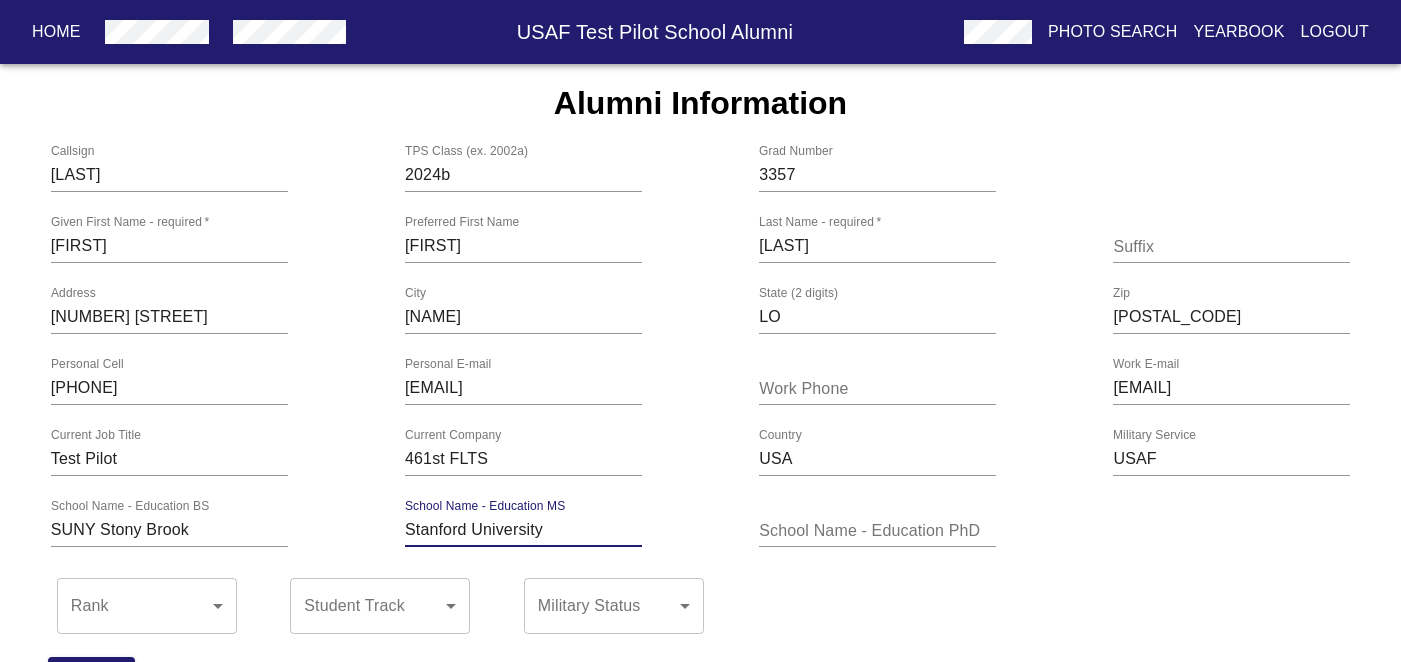 type on "Stanford University" 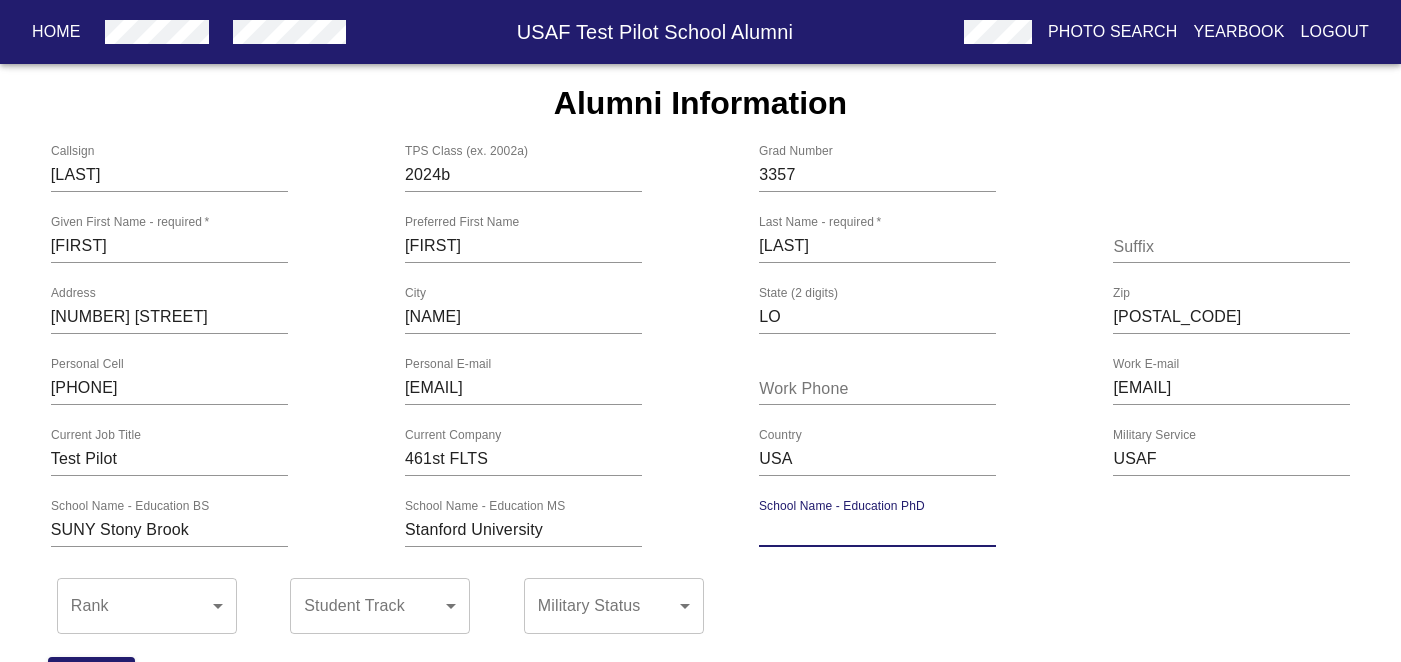 paste on "Stanford University" 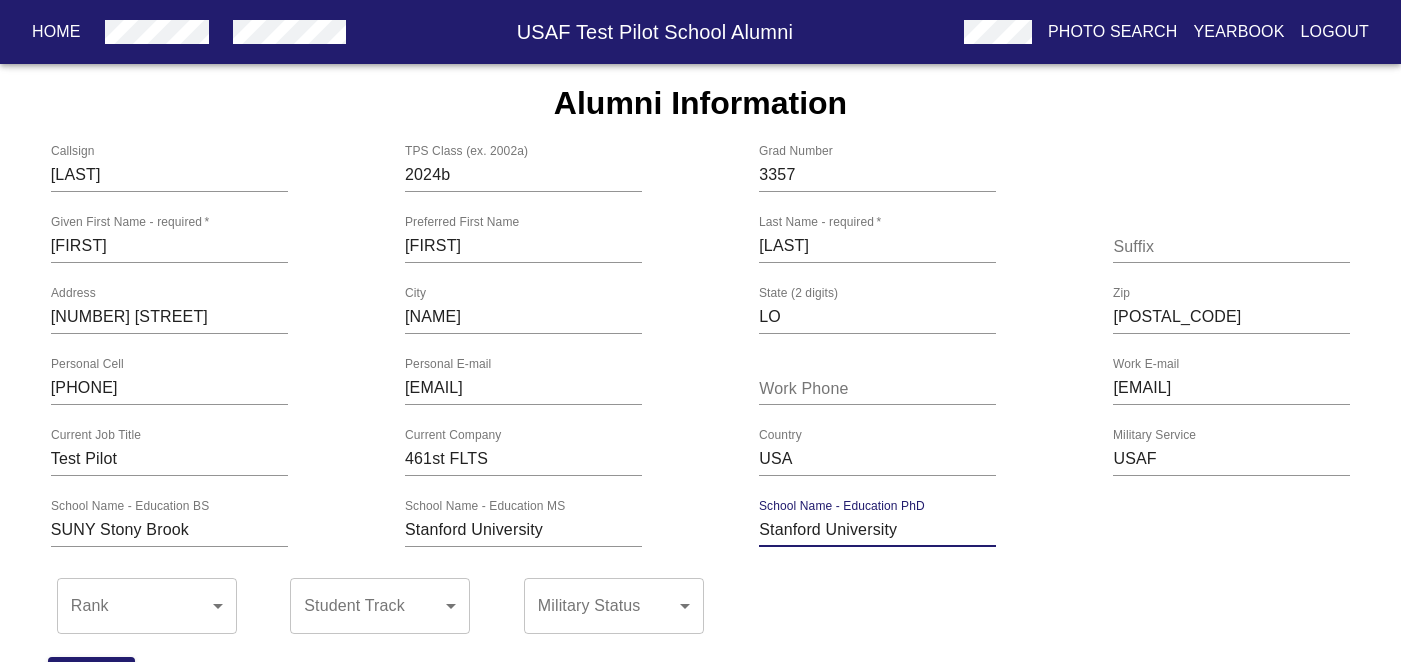 type on "Stanford University" 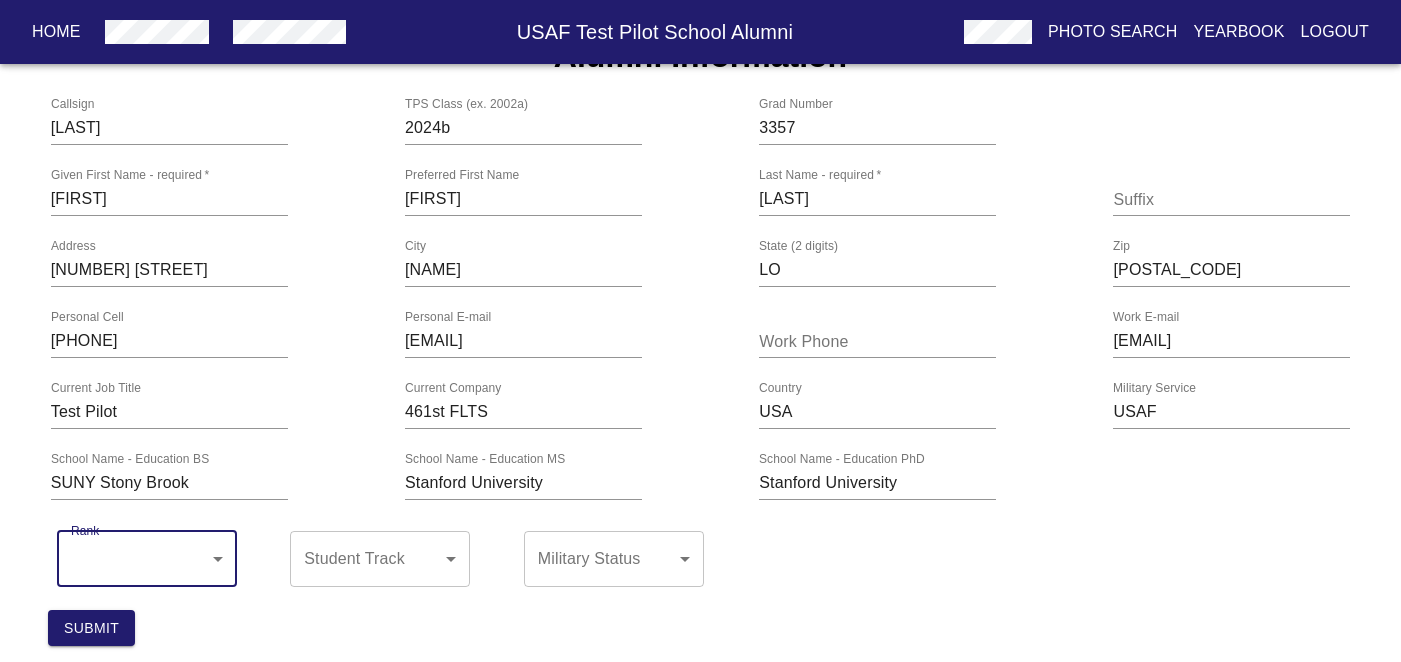 scroll, scrollTop: 33, scrollLeft: 0, axis: vertical 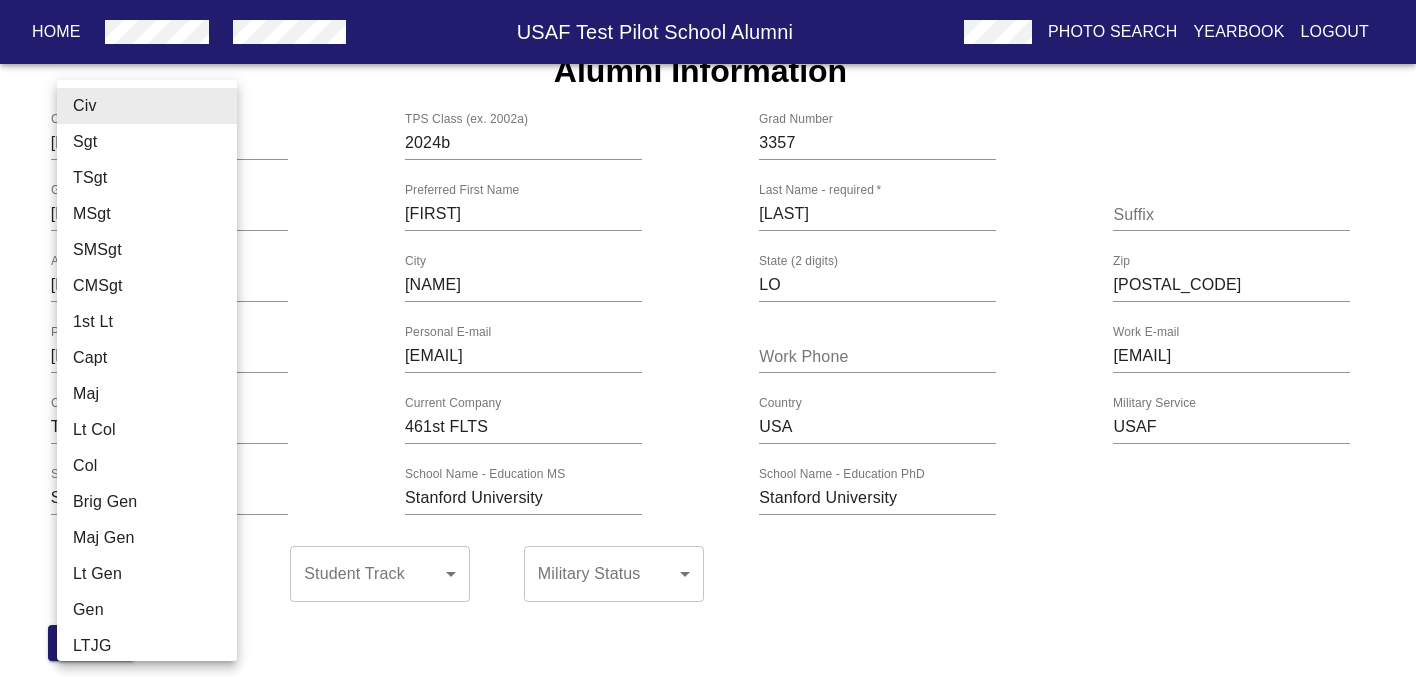 type 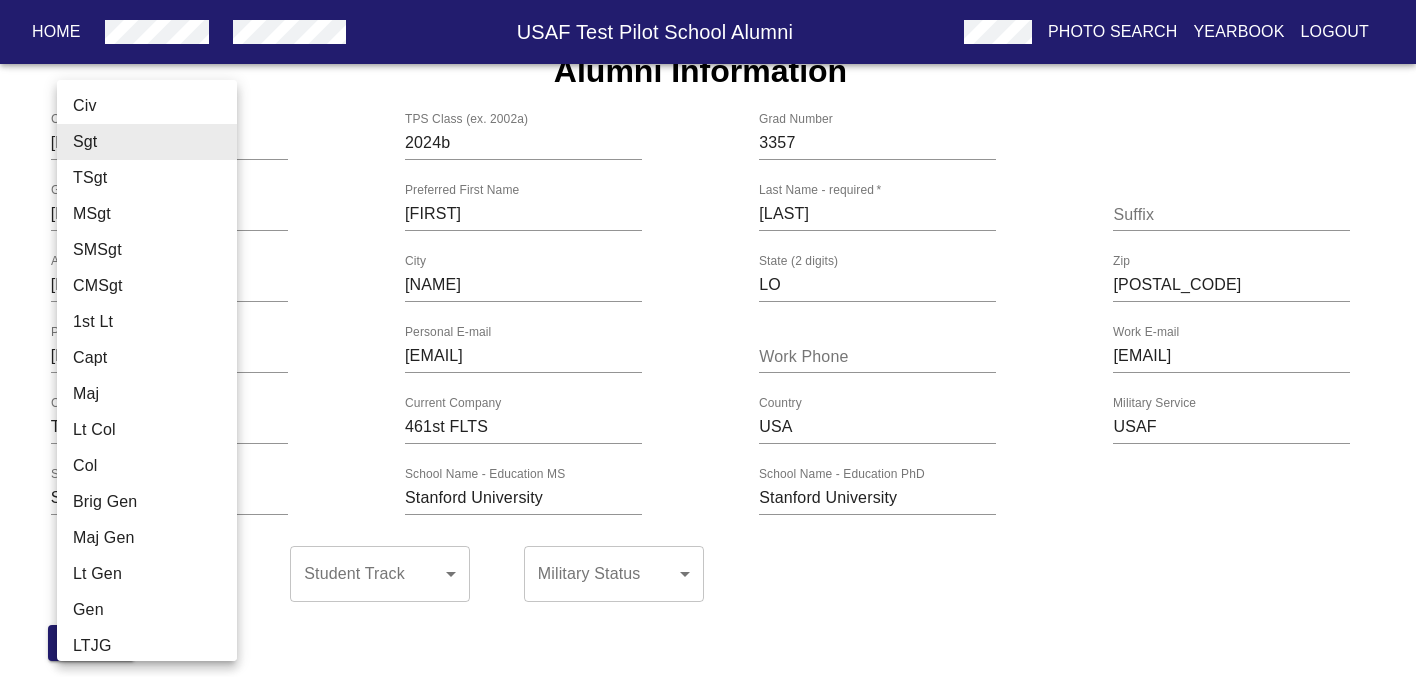 type 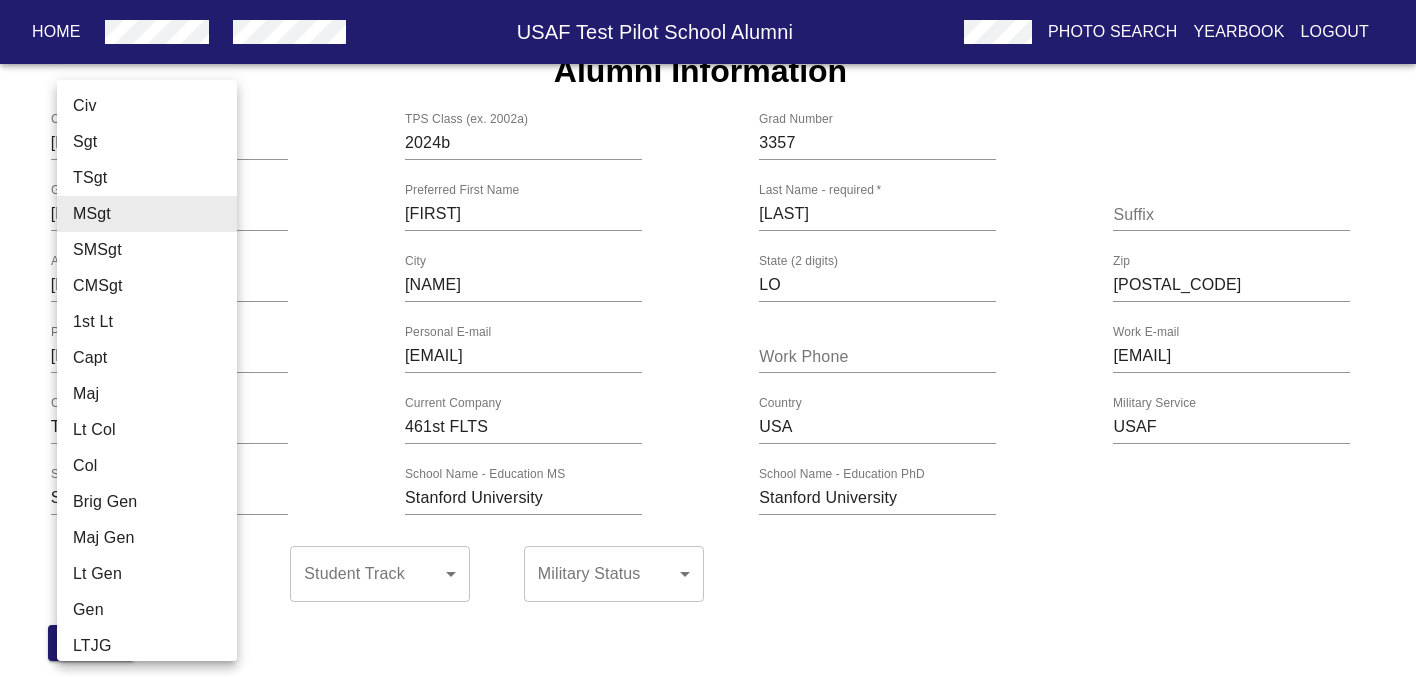 type 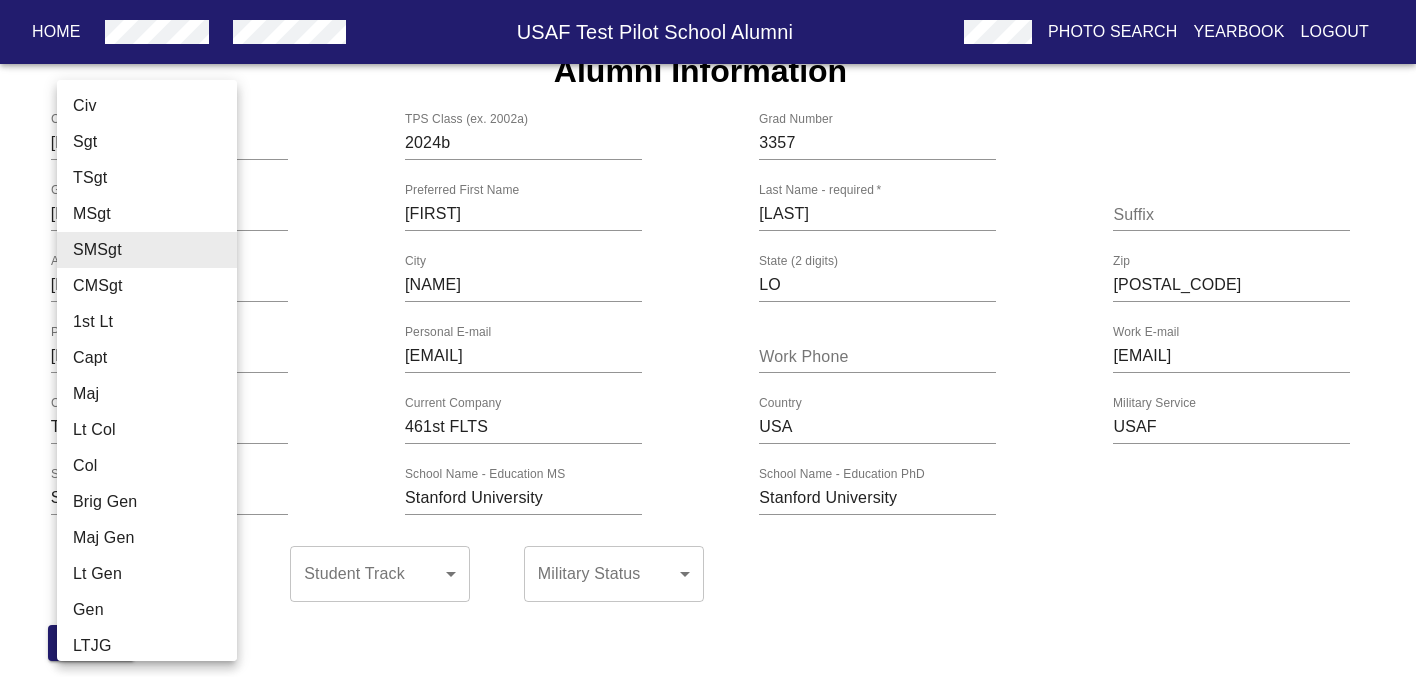 type 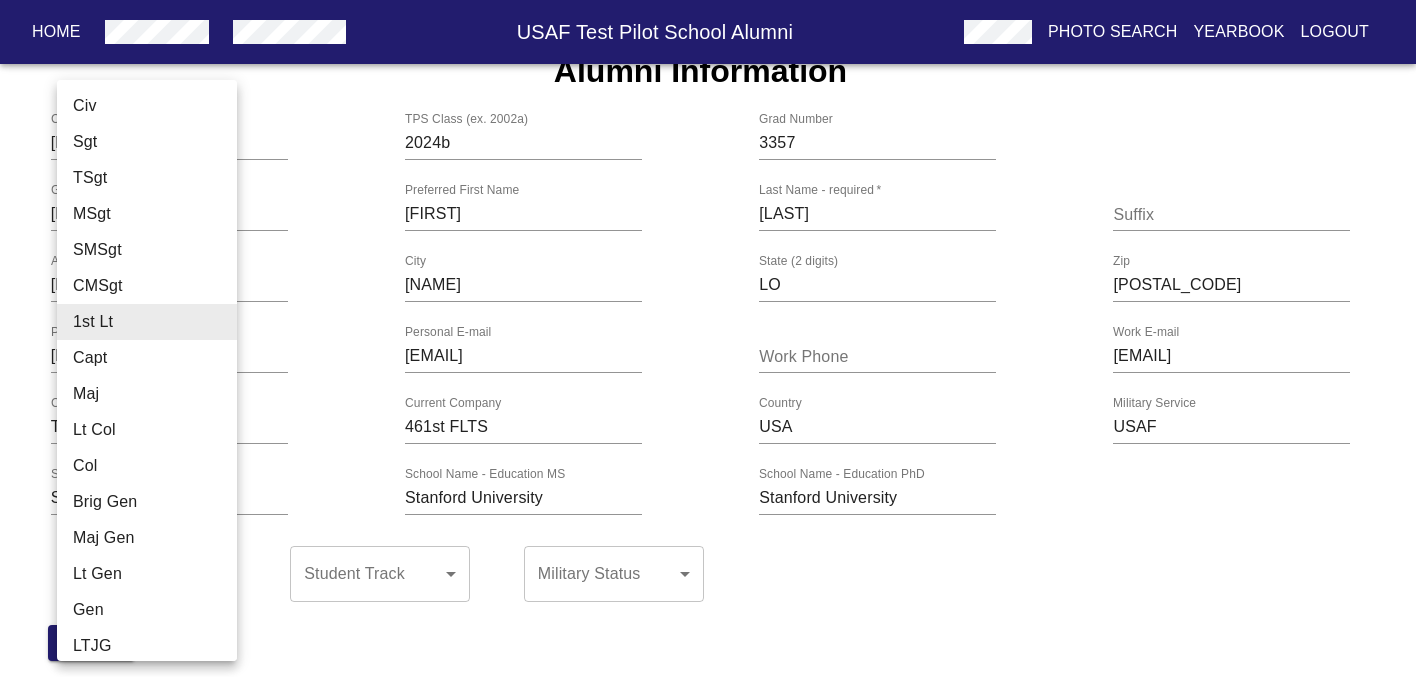 type 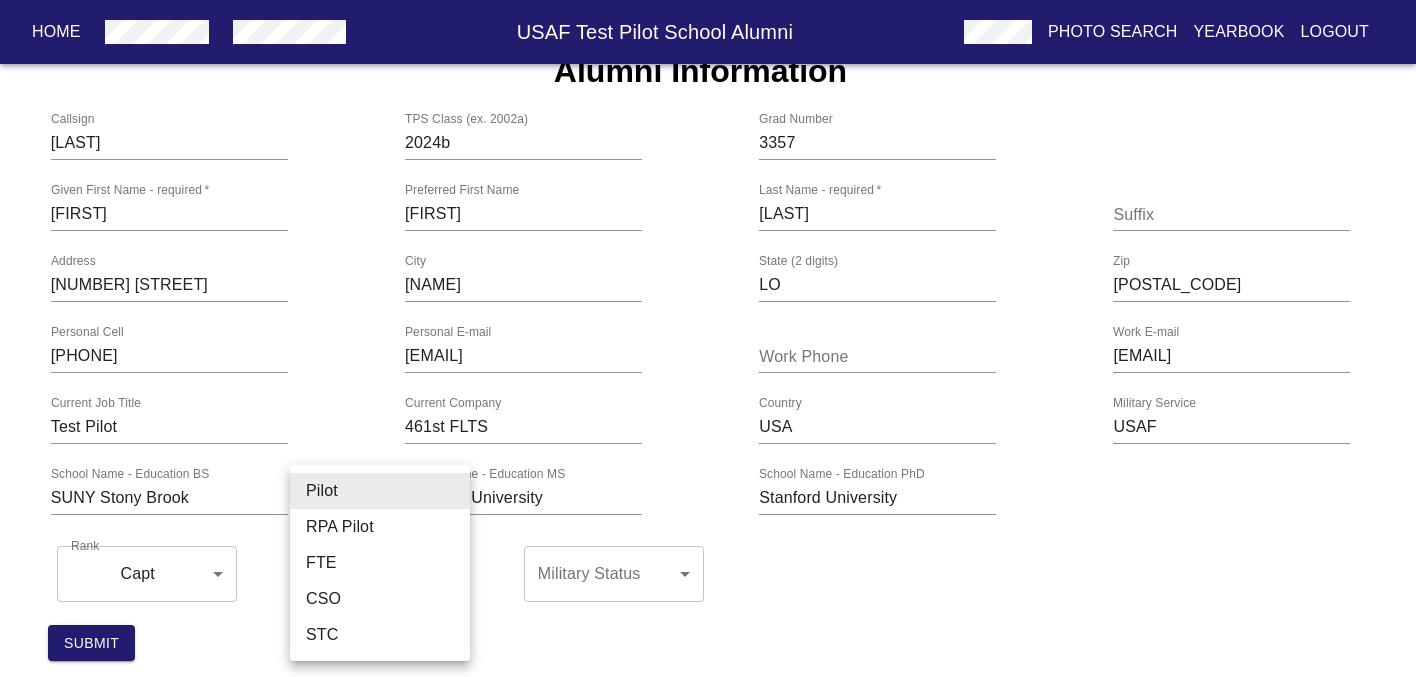 type 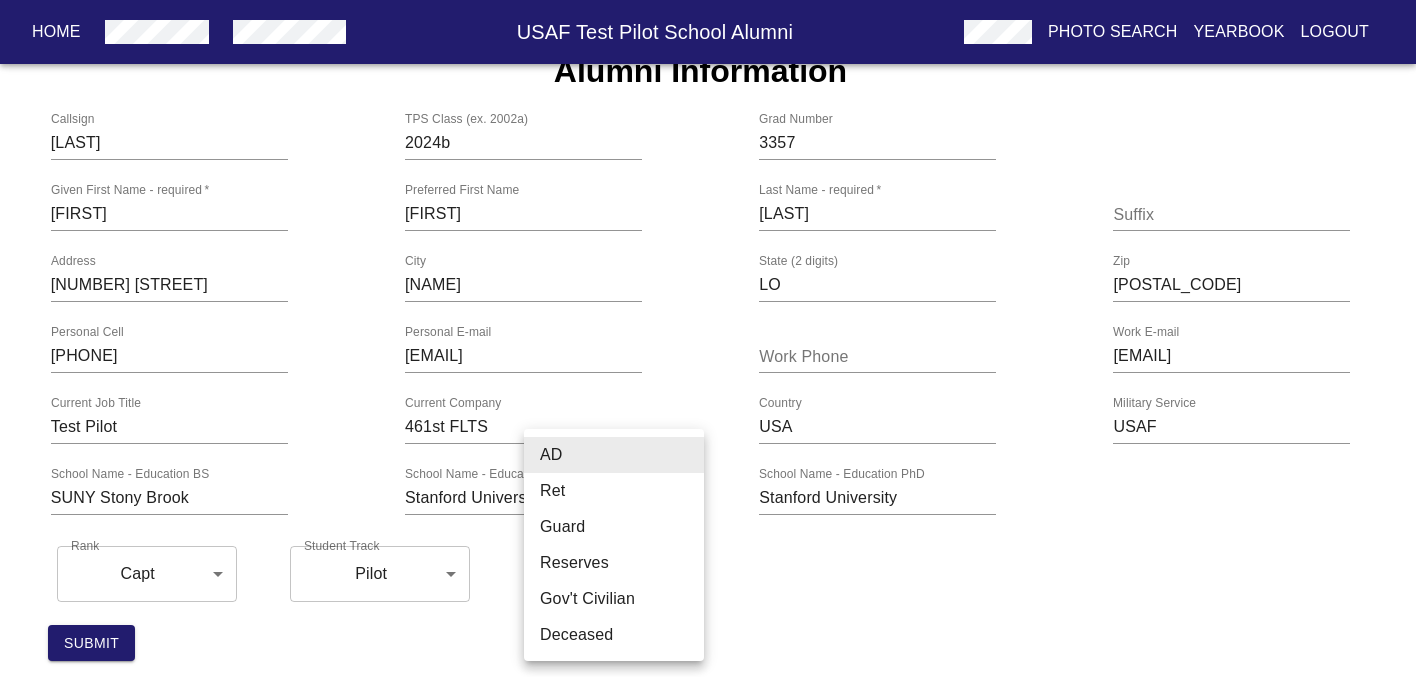 type 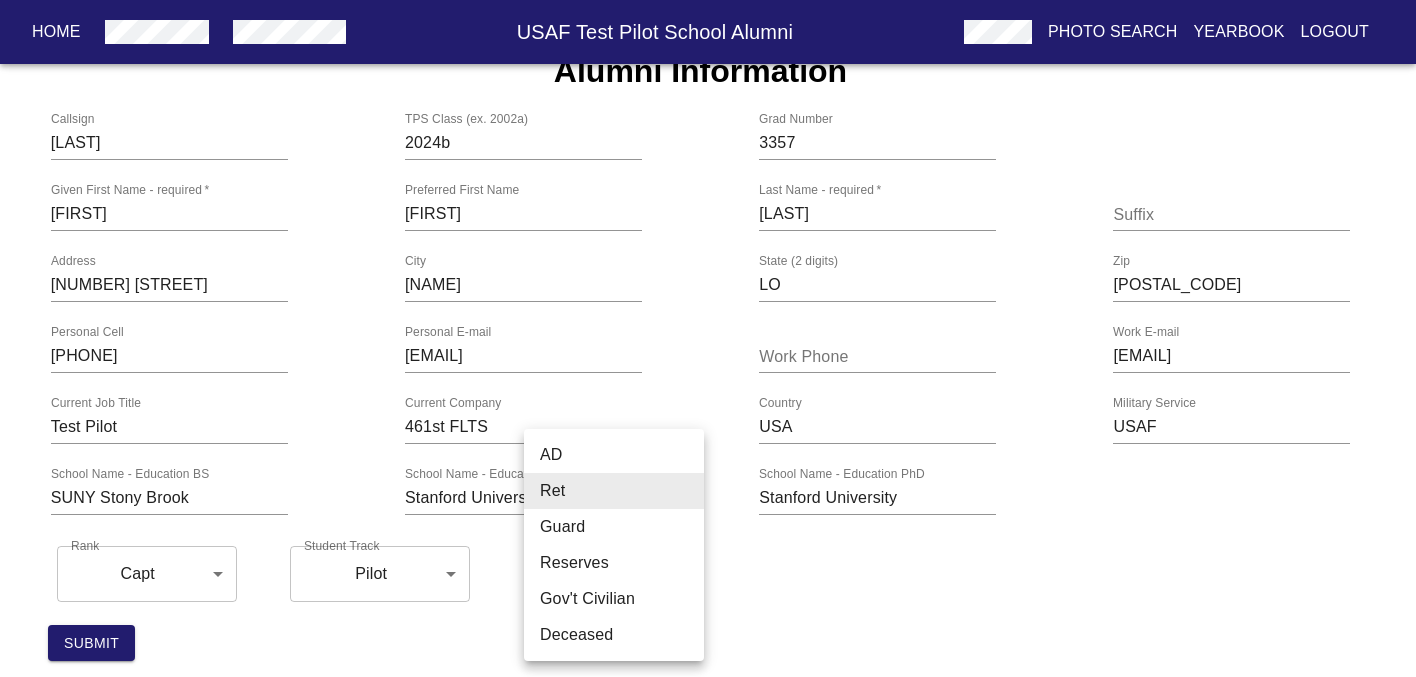 type 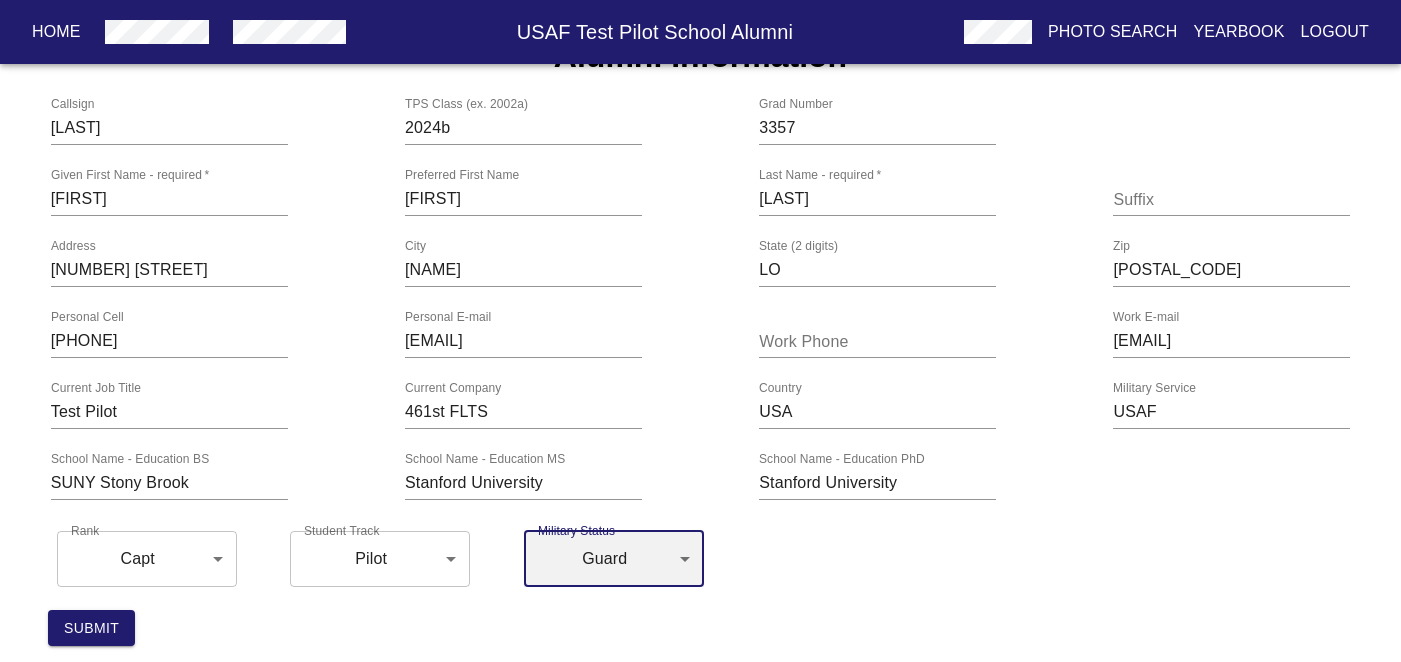 scroll, scrollTop: 0, scrollLeft: 0, axis: both 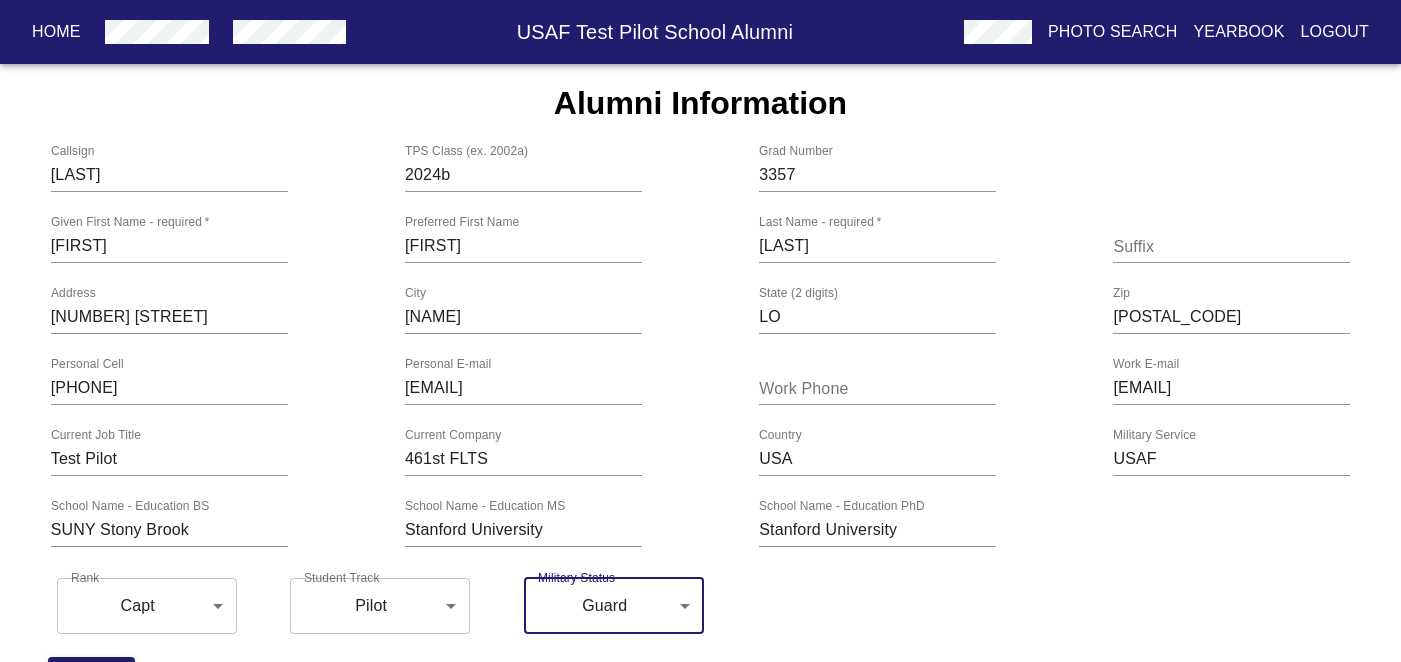 click on "Test Pilot" at bounding box center [169, 460] 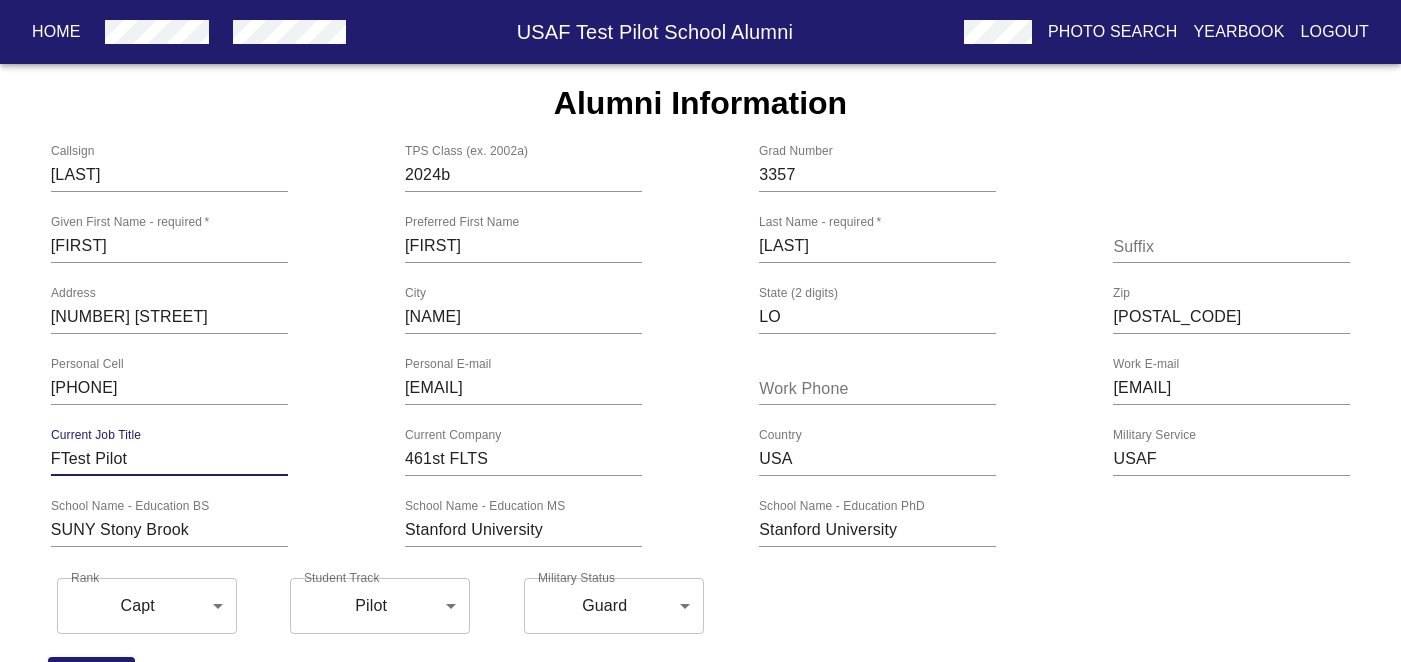 type on "F-Test Pilot" 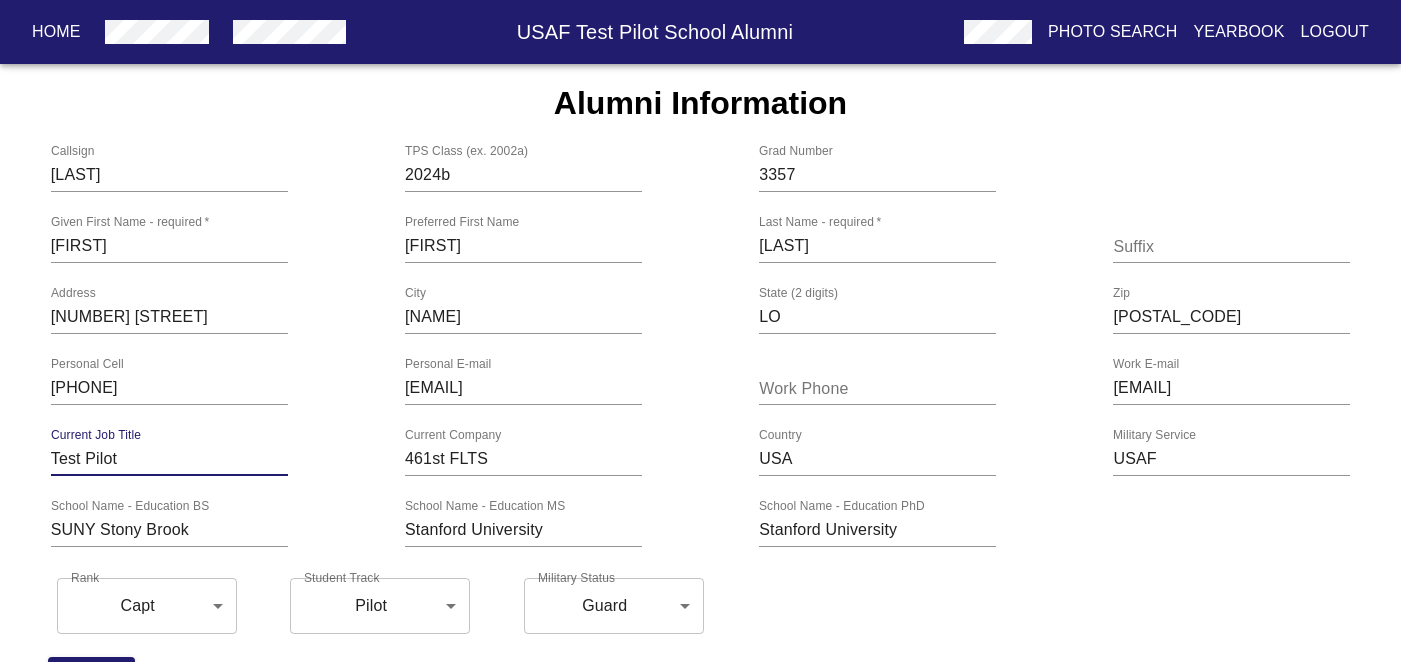 scroll, scrollTop: 48, scrollLeft: 0, axis: vertical 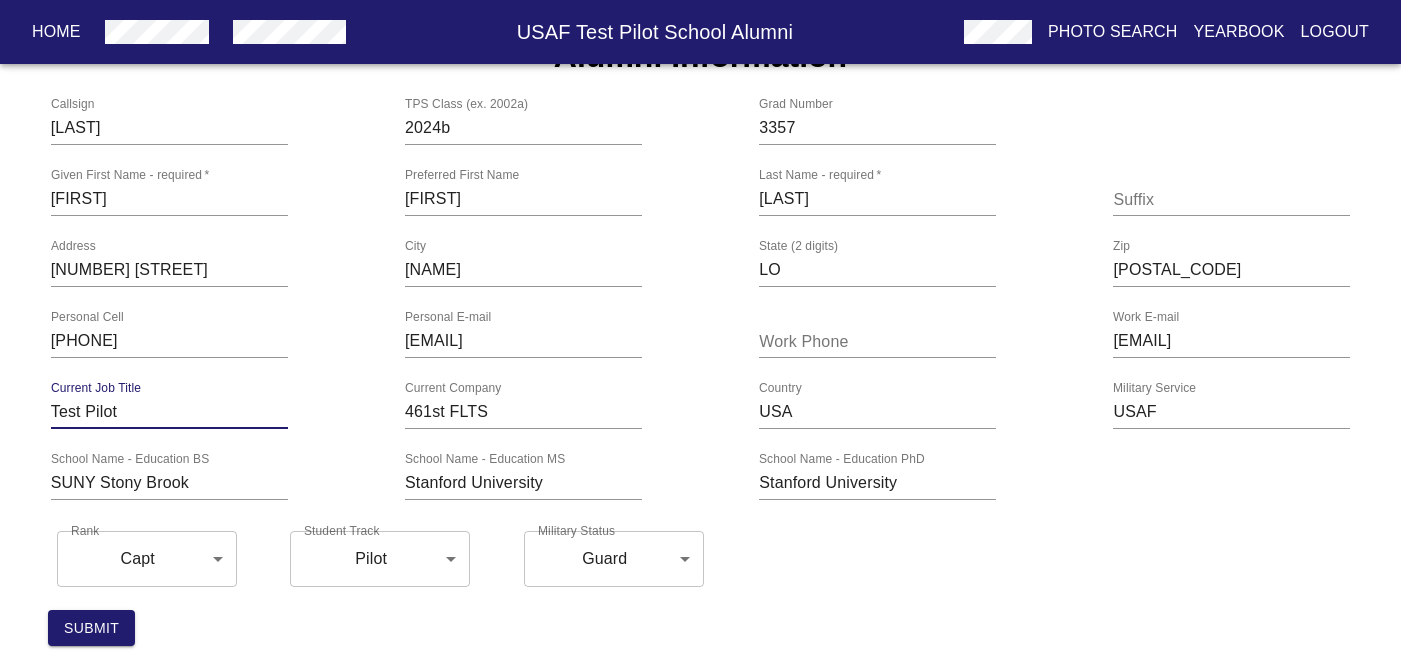 click on "Submit" at bounding box center (91, 628) 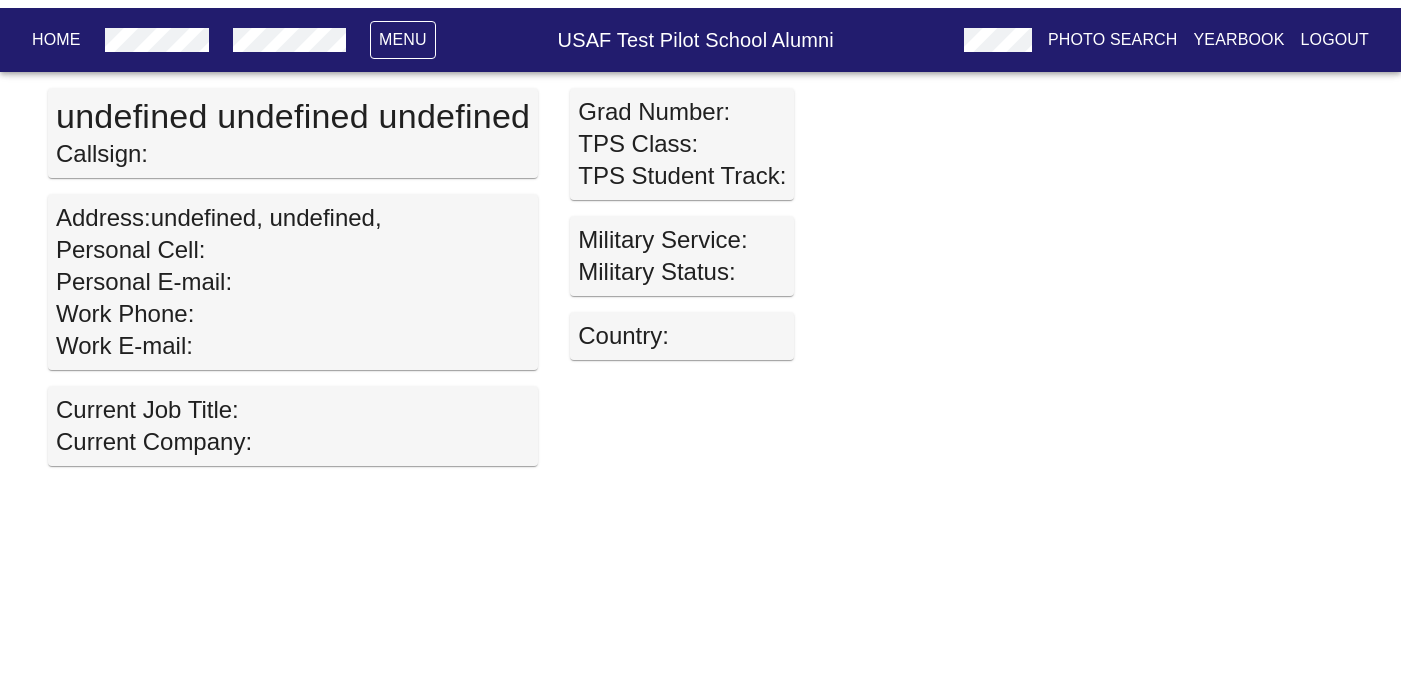 scroll, scrollTop: 0, scrollLeft: 0, axis: both 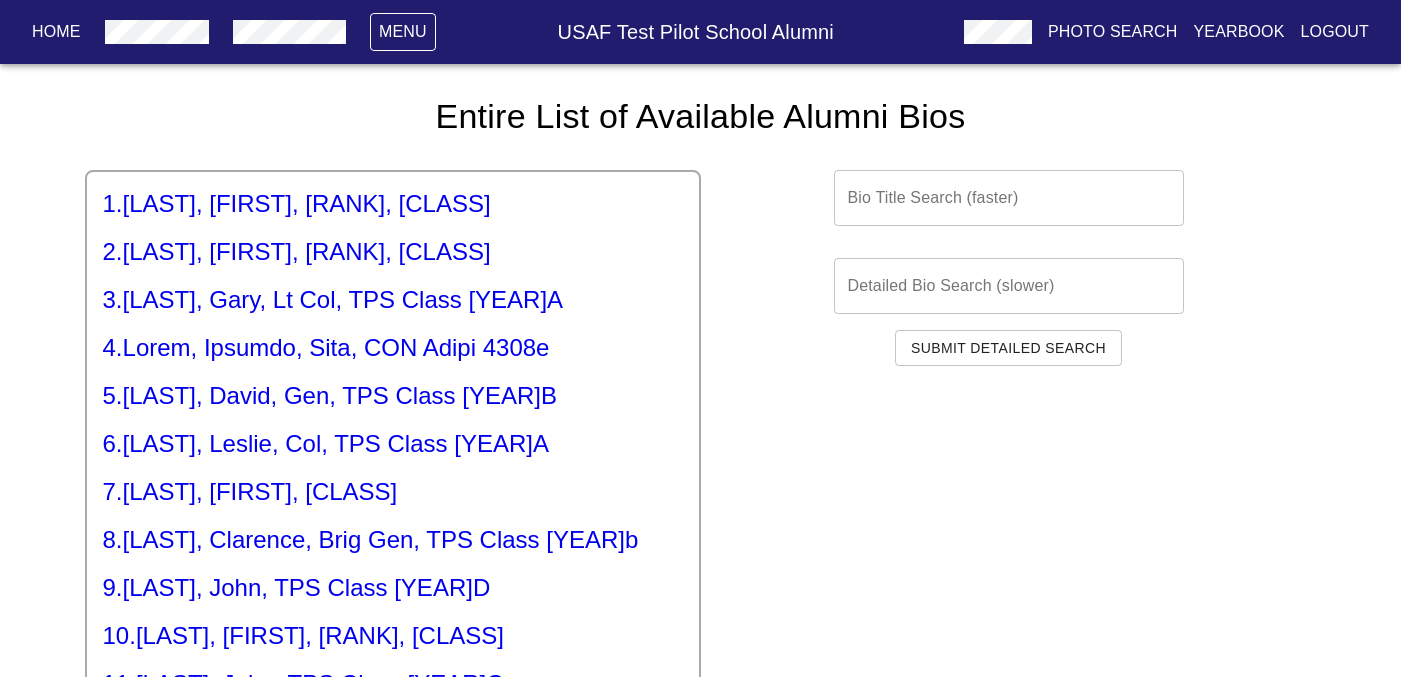 click on "2 .  [LAST], [FIRST], [RANK], [CLASS]" at bounding box center [393, 204] 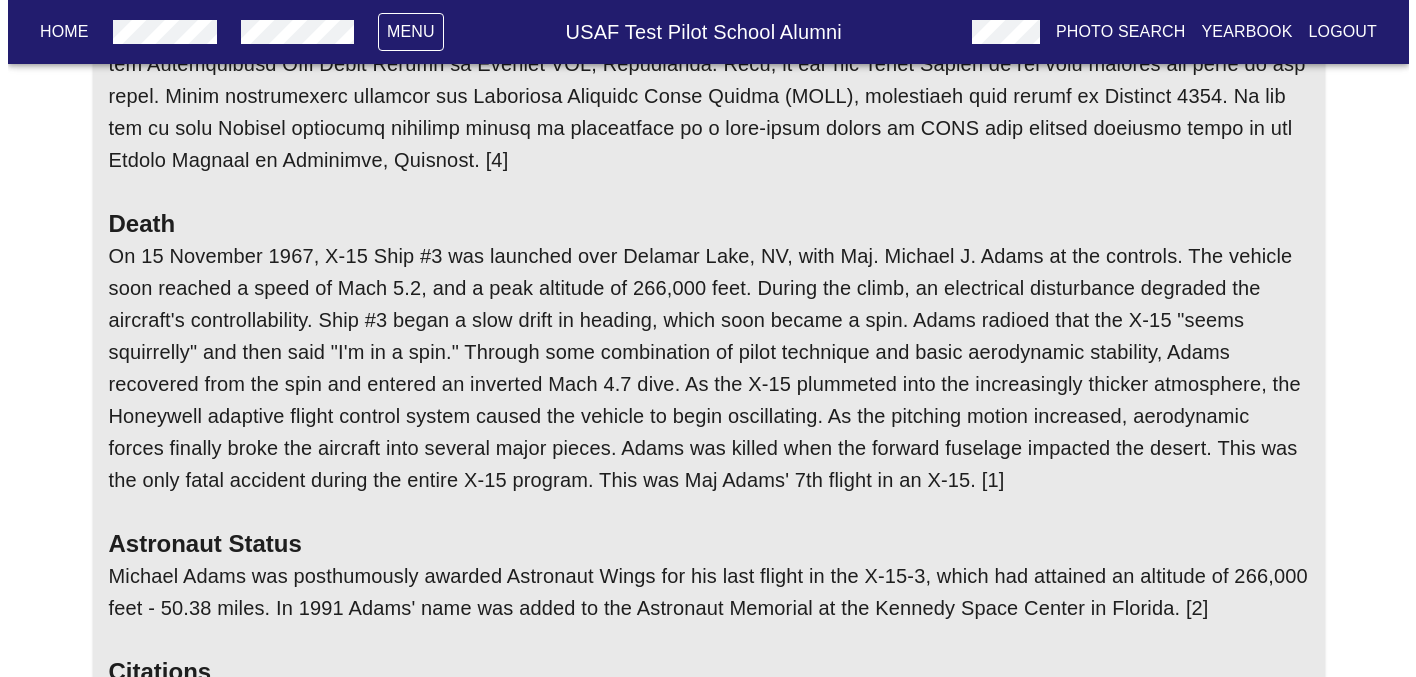 scroll, scrollTop: 0, scrollLeft: 0, axis: both 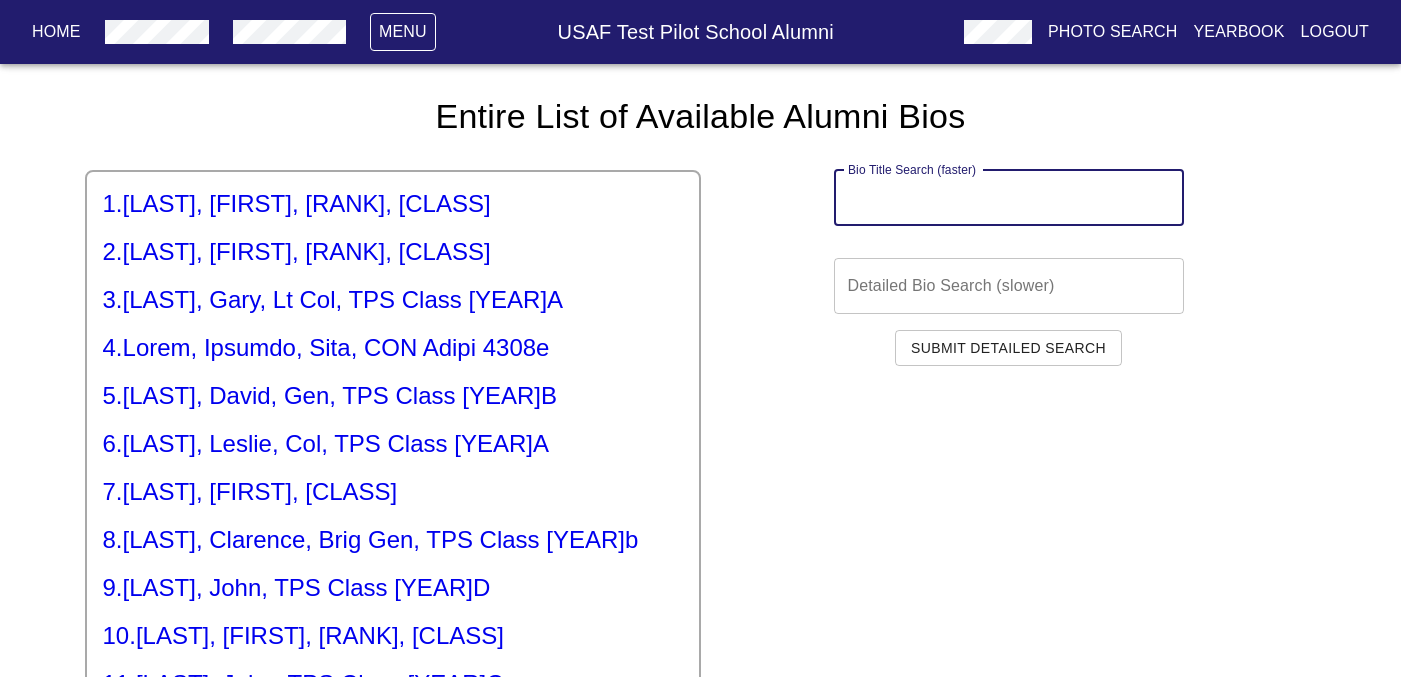 click at bounding box center (1009, 198) 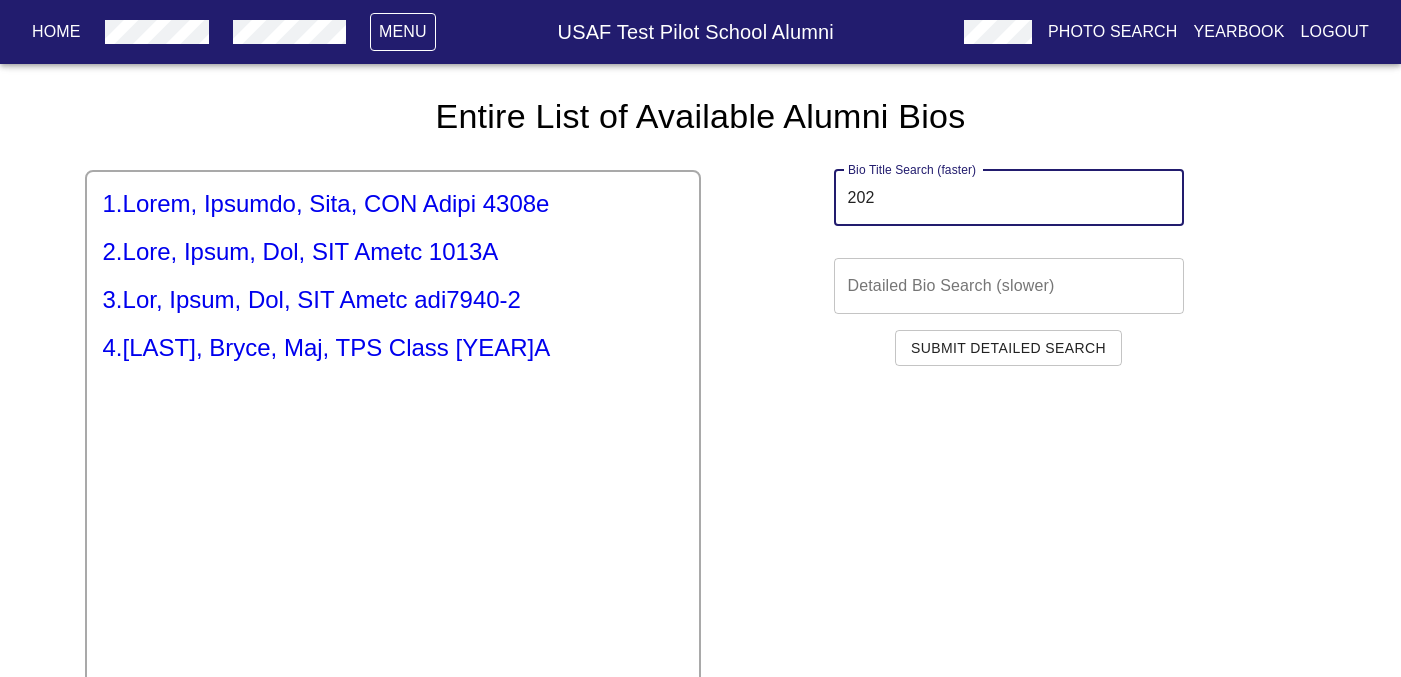 type on "202" 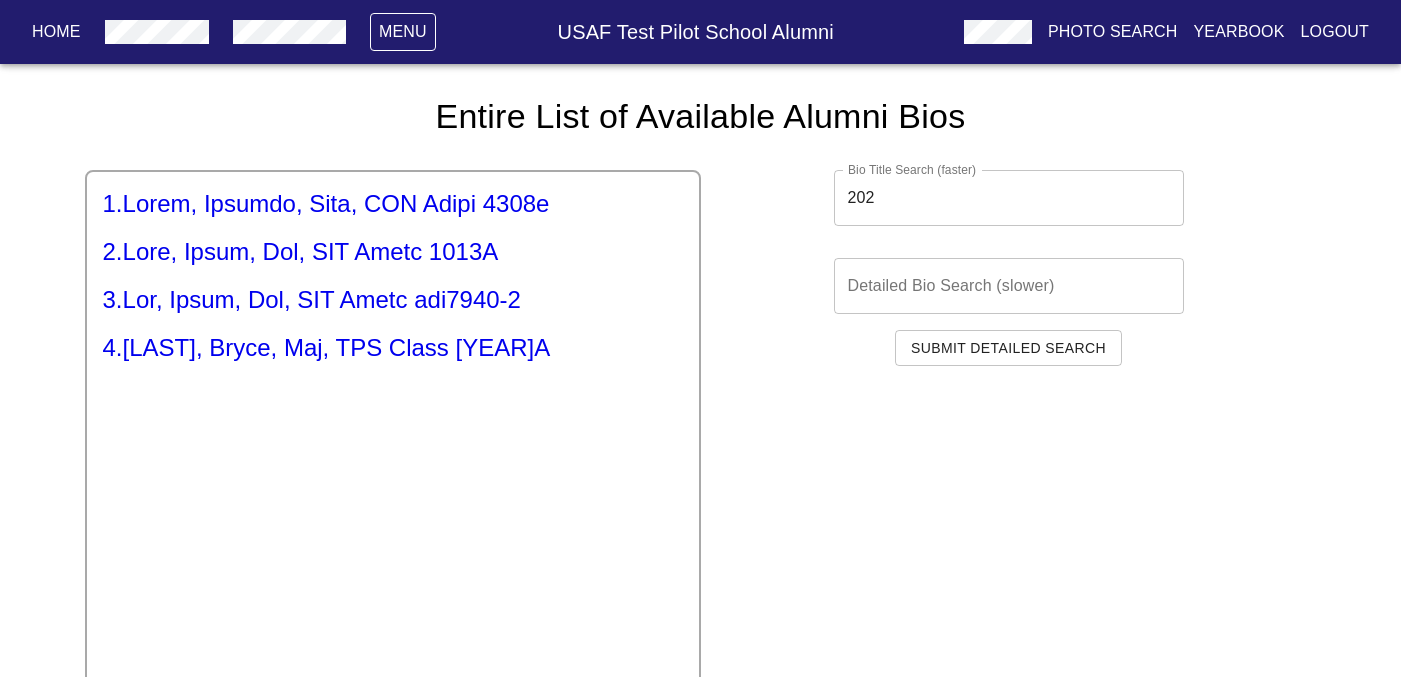 click on "5 .  Loremi, Dolor, Sit, AME Conse 3714A" at bounding box center [393, 204] 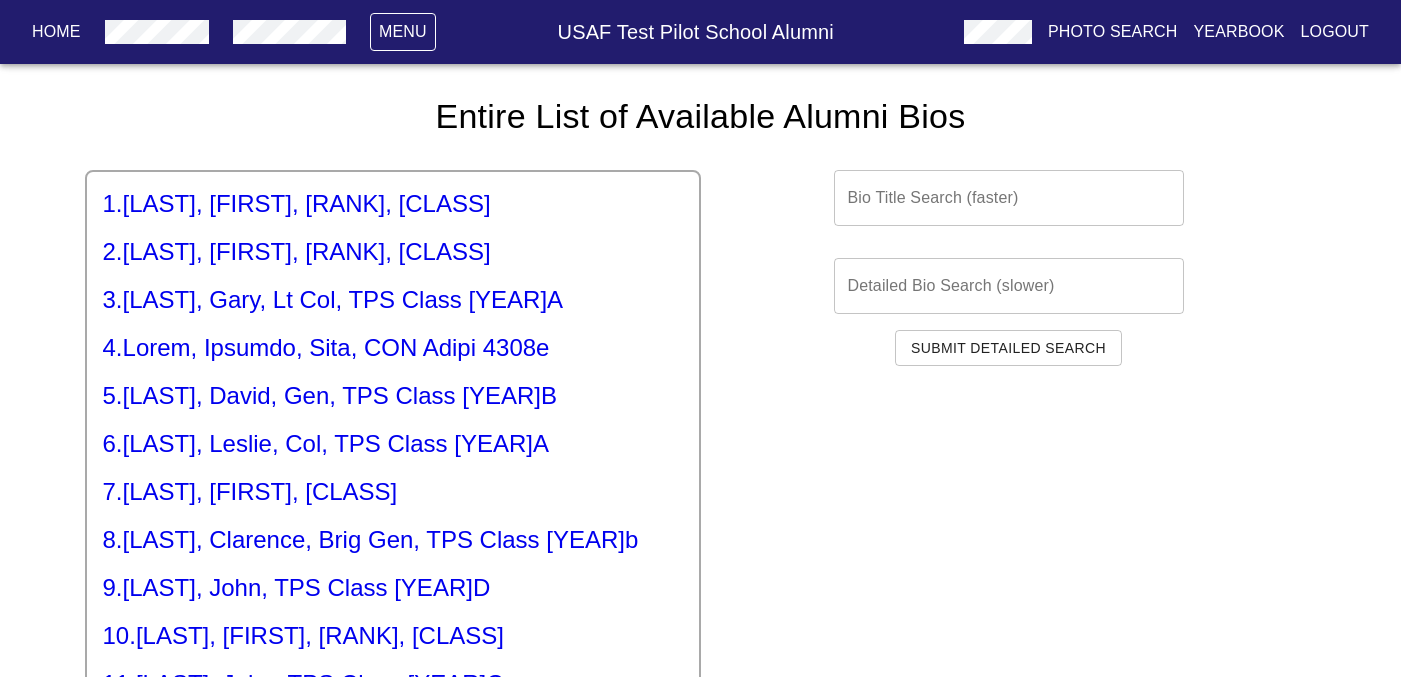 click at bounding box center [1009, 198] 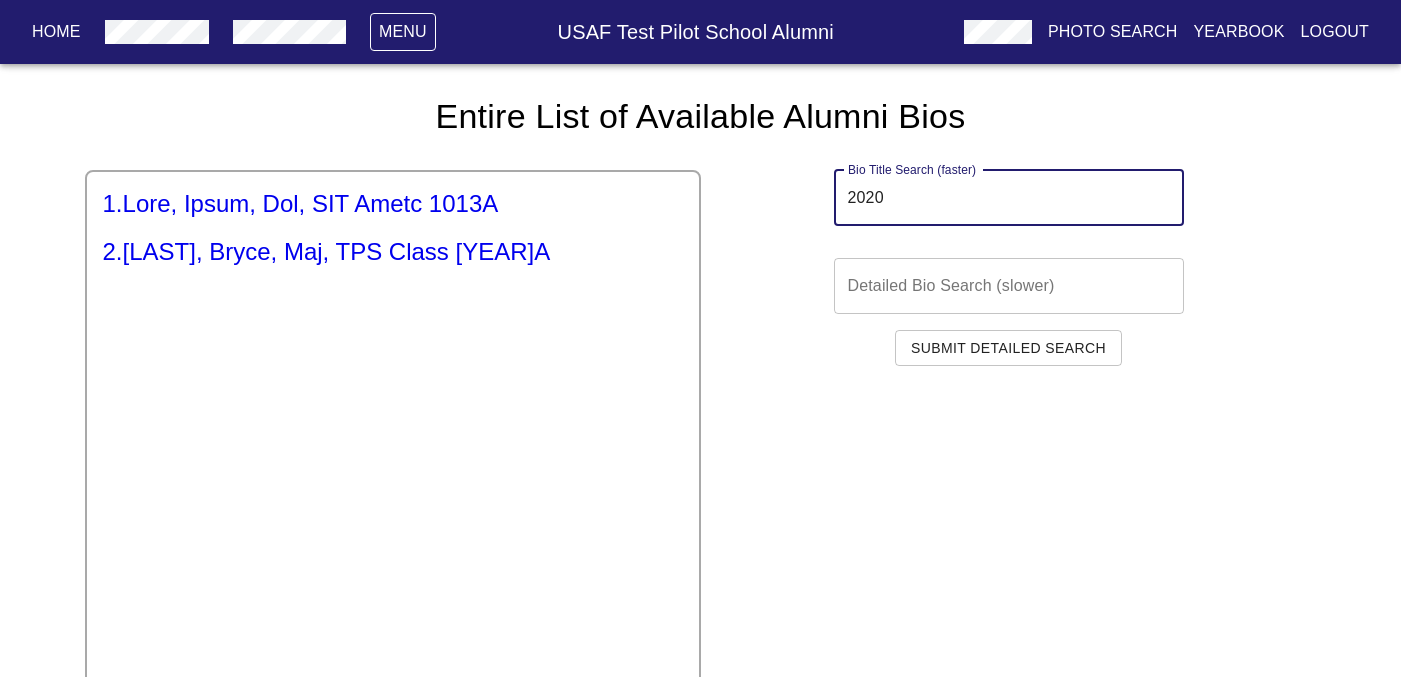 type on "2020" 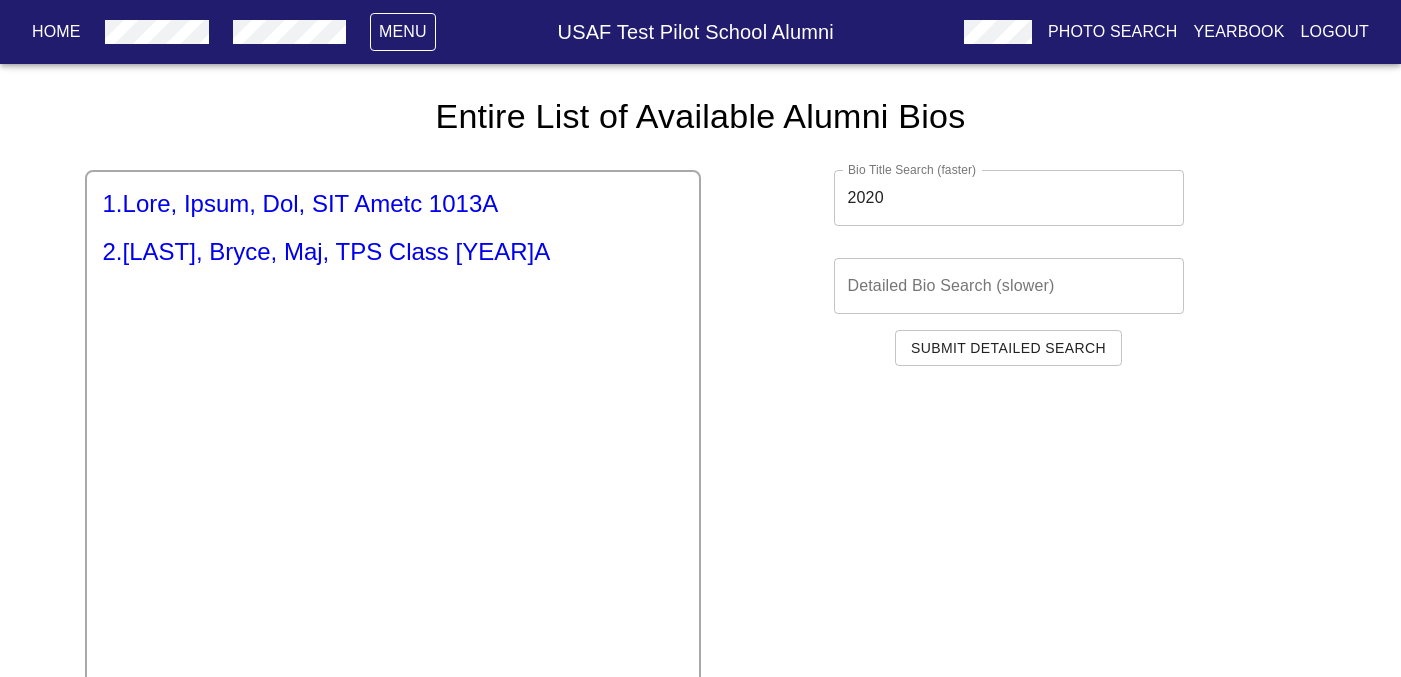 click on "1 .  [LAST], [FIRST], [RANK], [CLASS]" at bounding box center (393, 204) 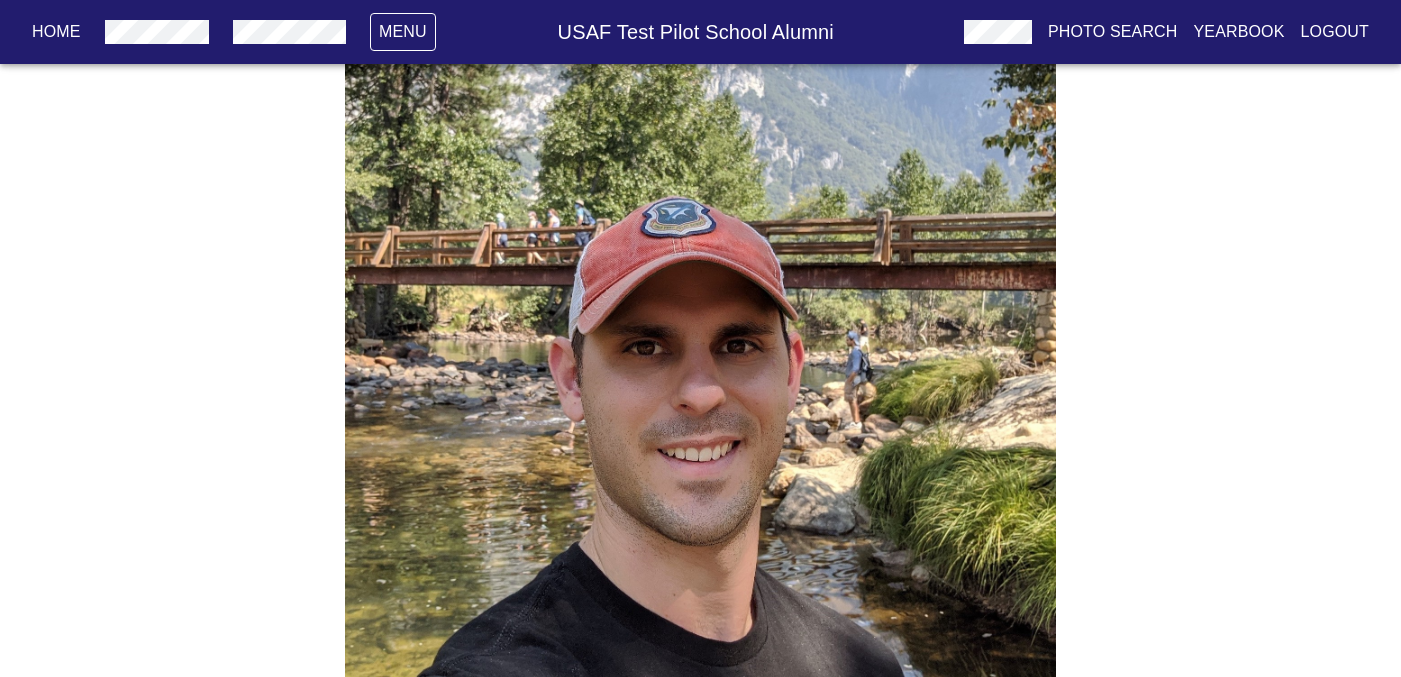 scroll, scrollTop: 319, scrollLeft: 0, axis: vertical 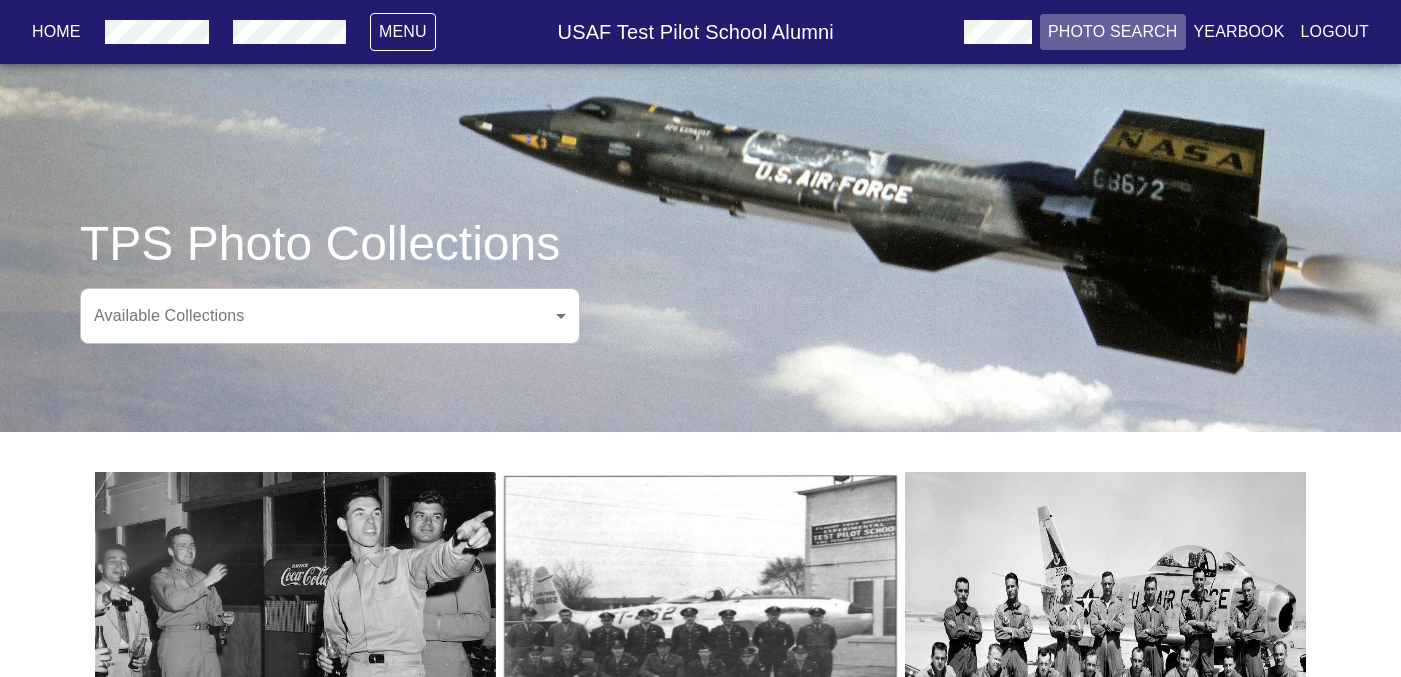 click on "Photo Search" at bounding box center (1113, 32) 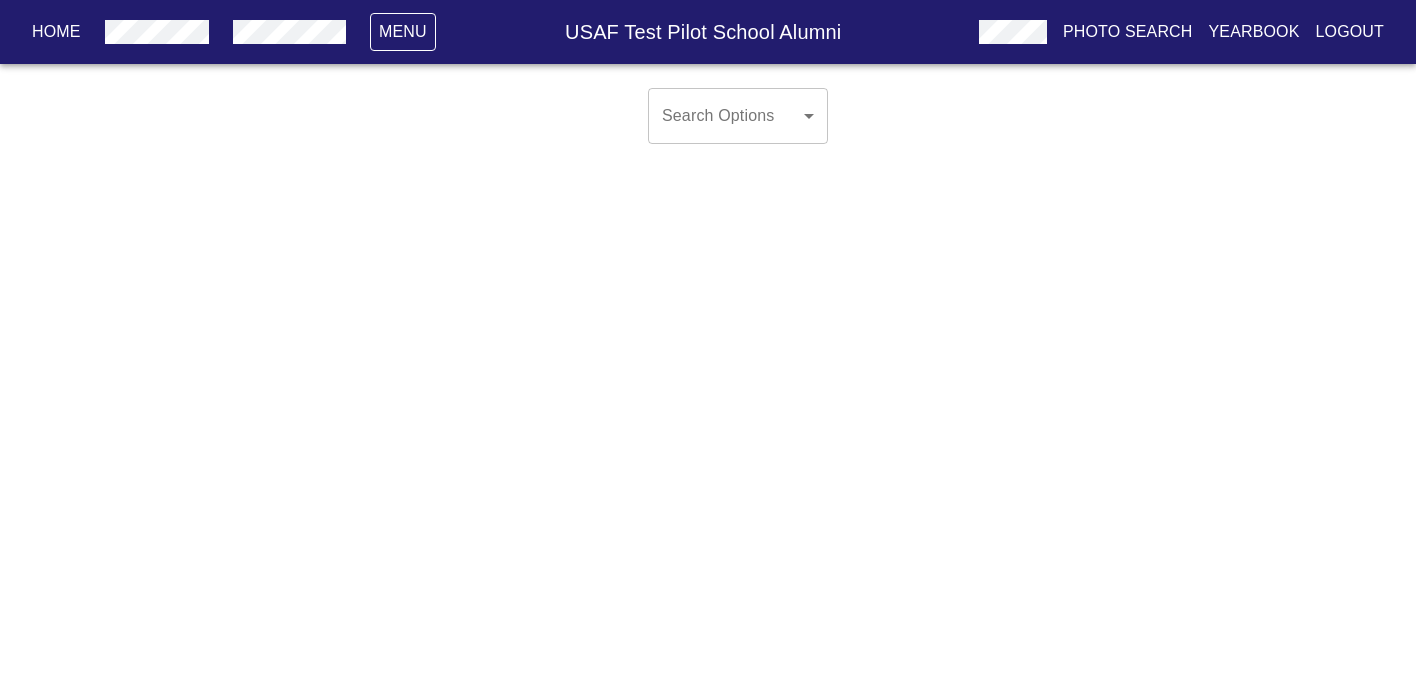 click on "Home" at bounding box center [56, 32] 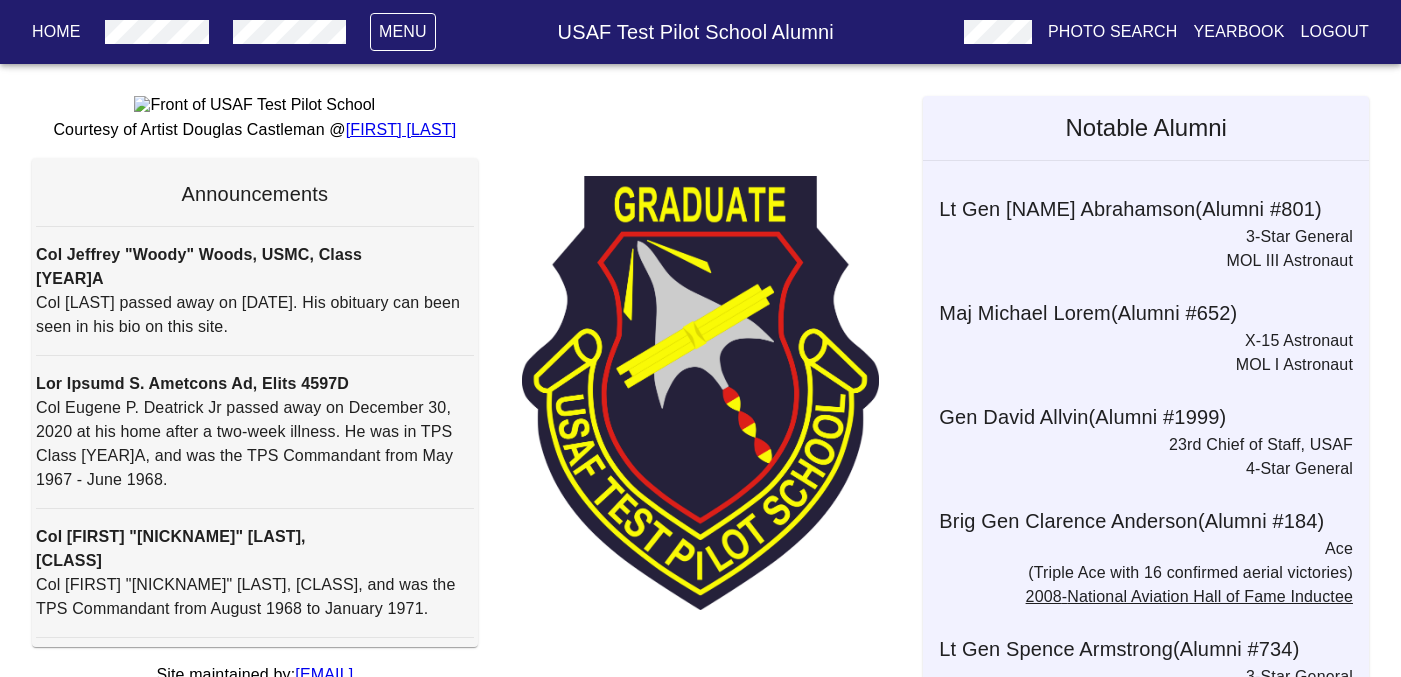 click at bounding box center [157, 32] 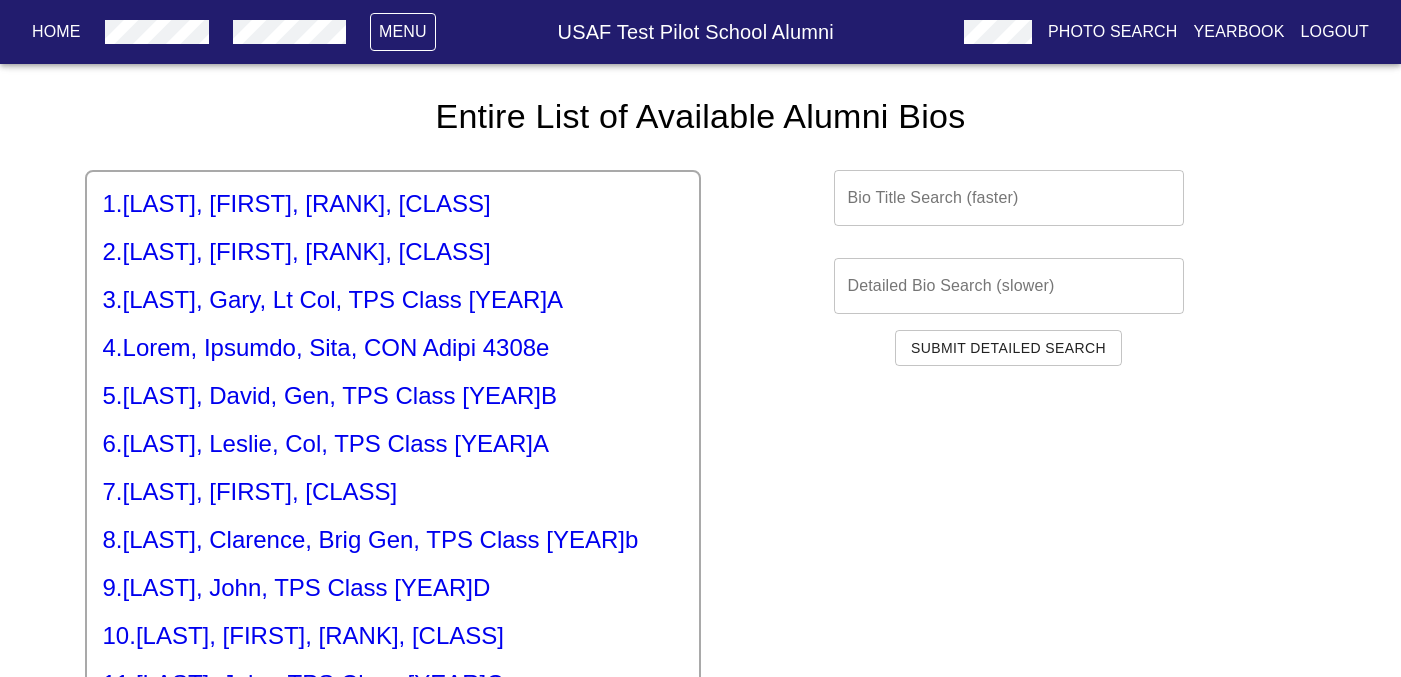 click at bounding box center (1009, 286) 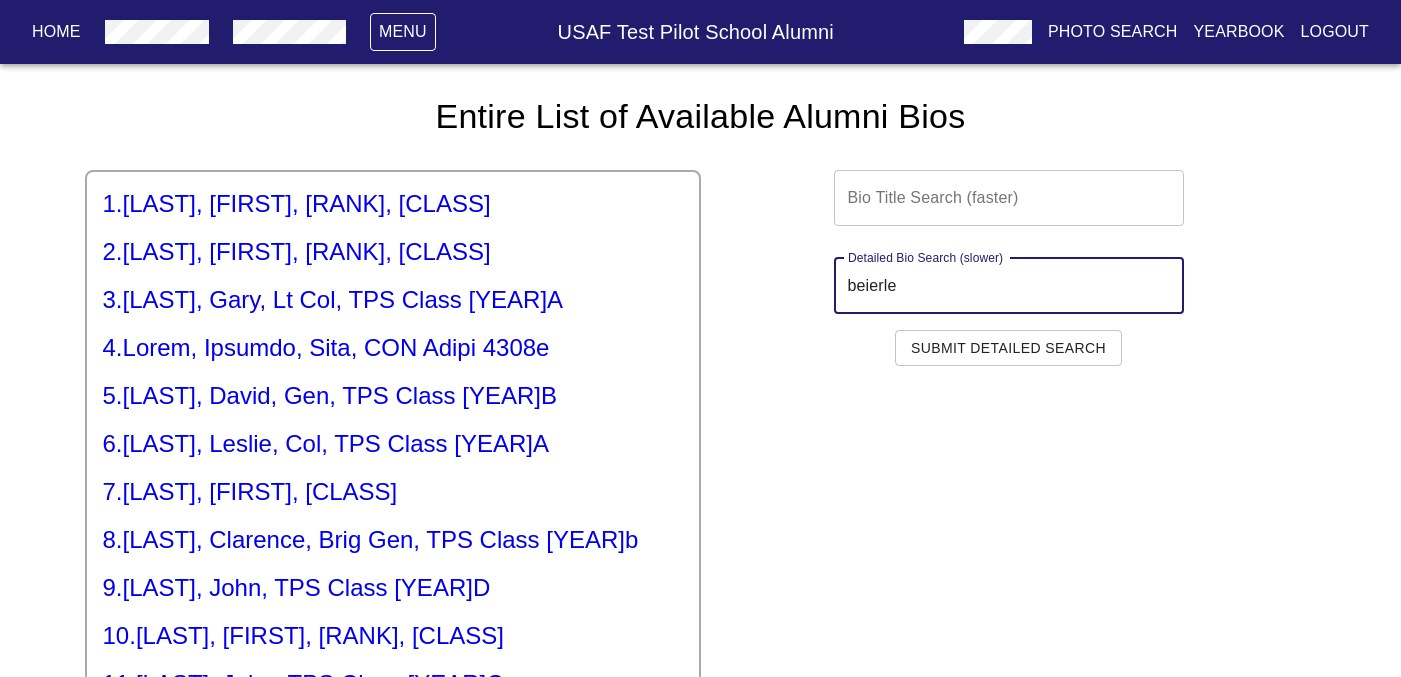type on "beierle" 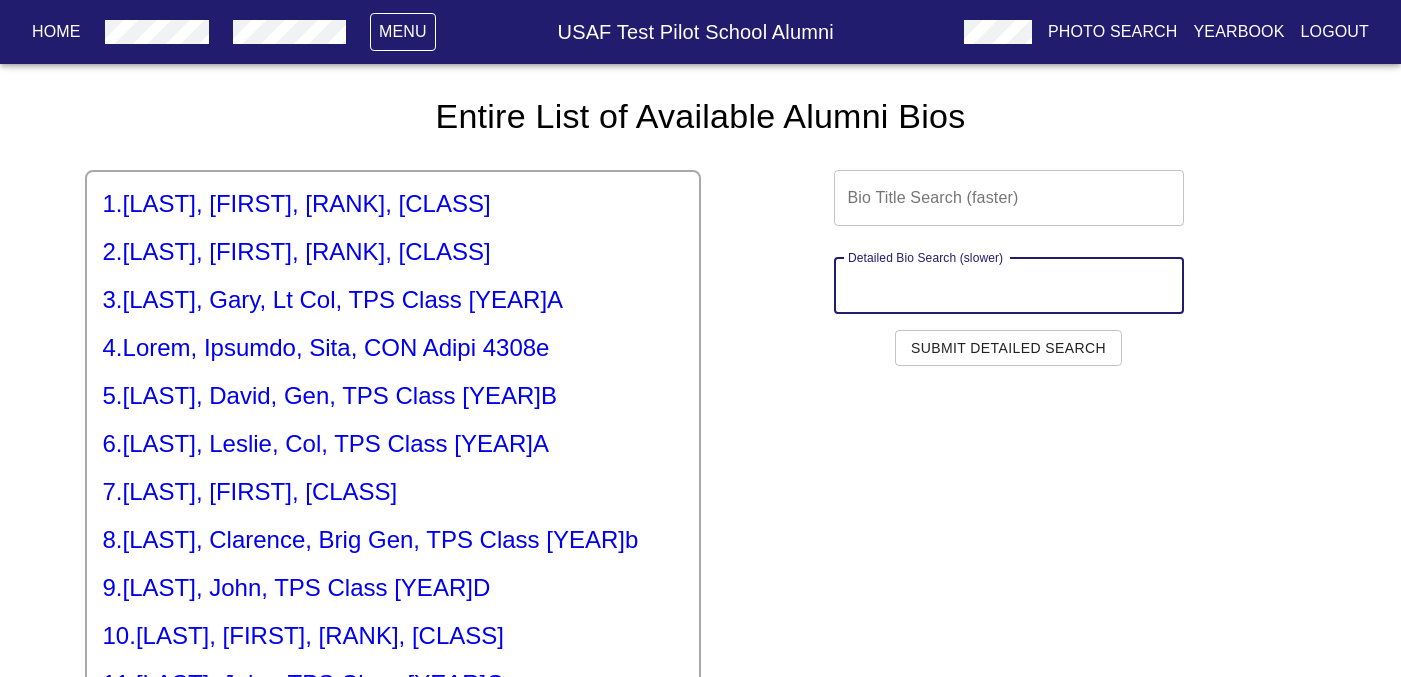 type 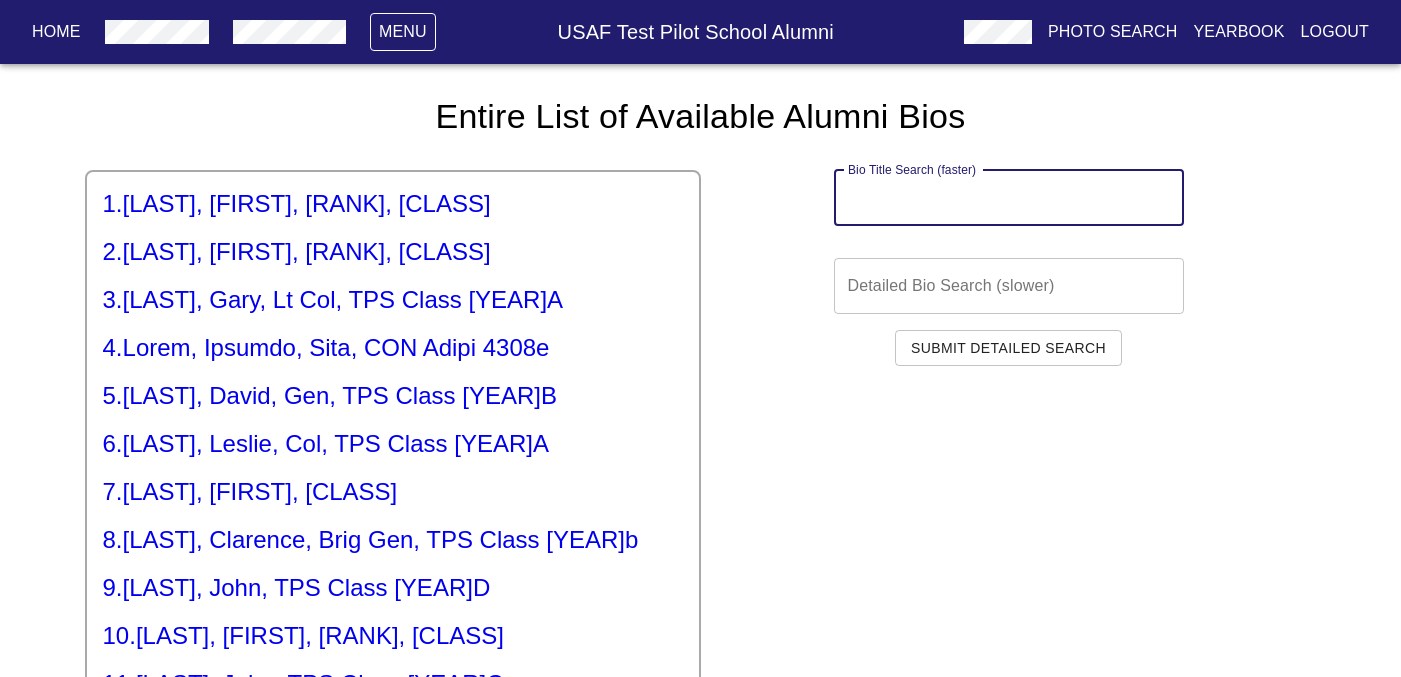 click at bounding box center (1009, 198) 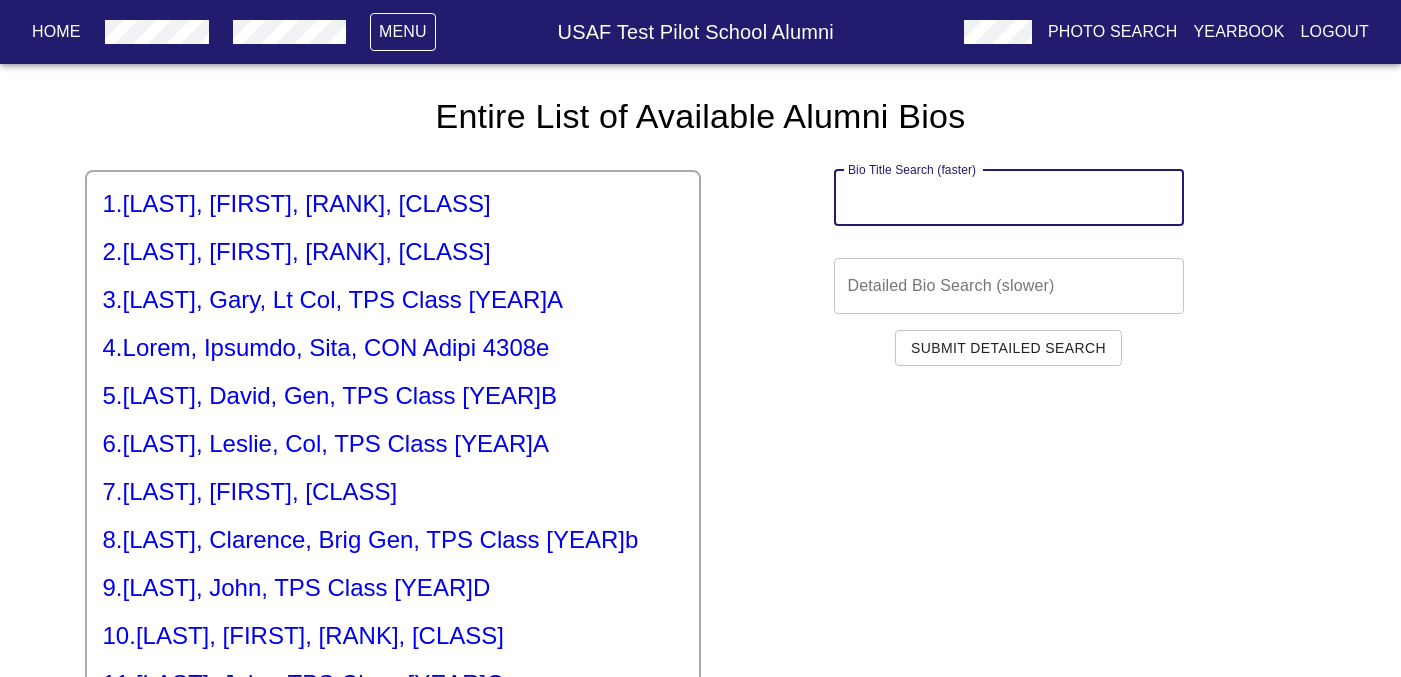 click on "Yearbook" at bounding box center (1239, 32) 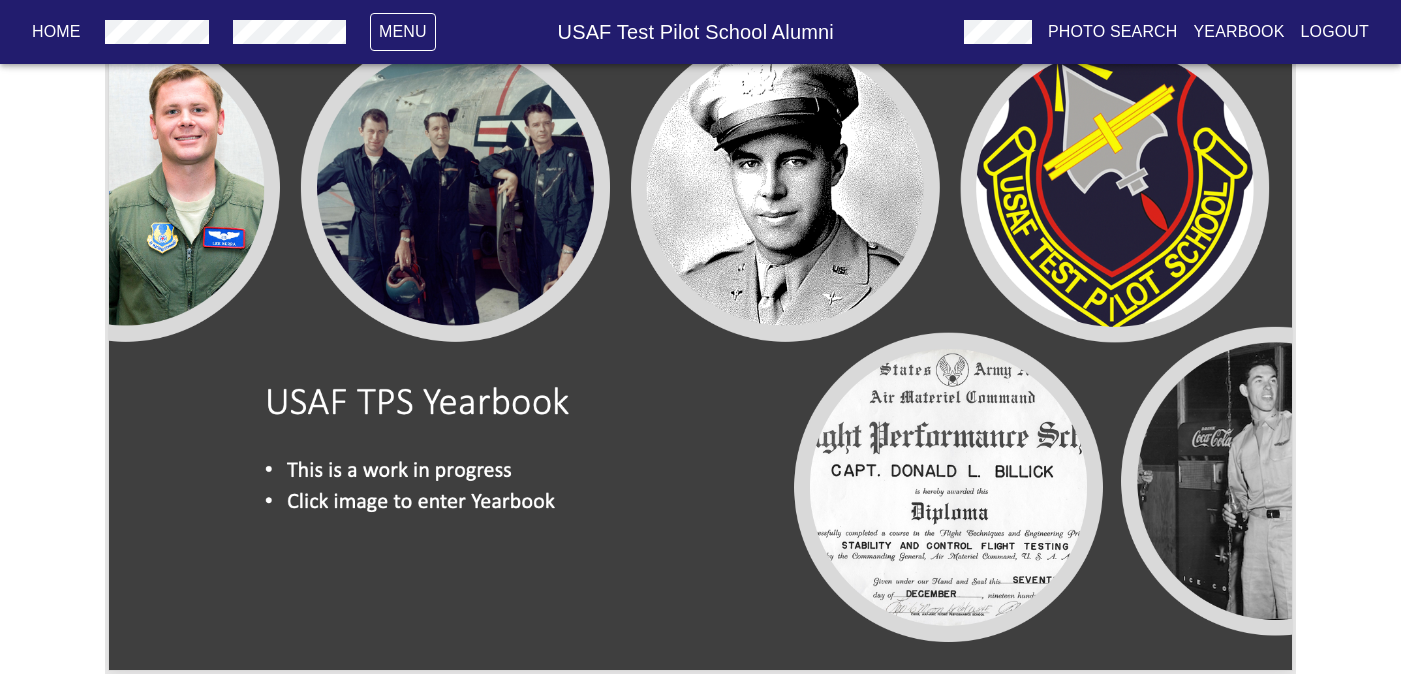 scroll, scrollTop: 0, scrollLeft: 0, axis: both 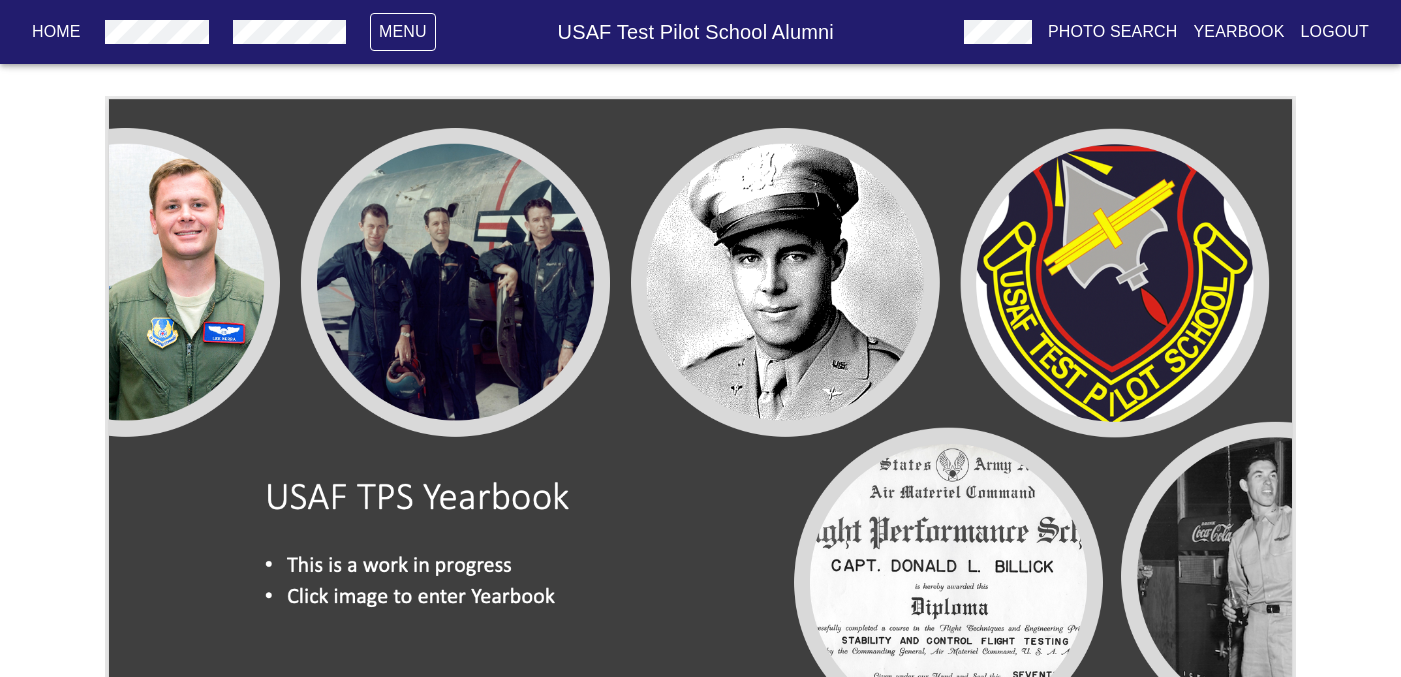 click on "USAF Test Pilot School Alumni" at bounding box center (696, 32) 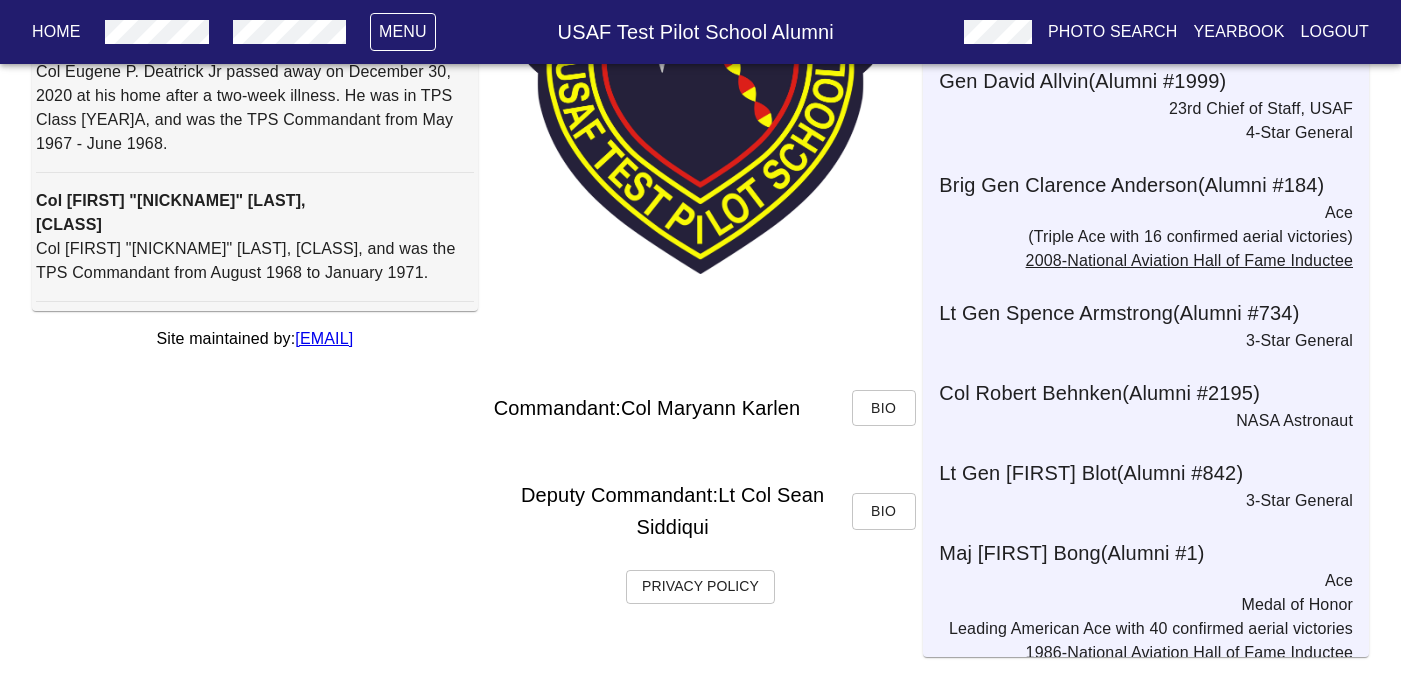 scroll, scrollTop: 348, scrollLeft: 0, axis: vertical 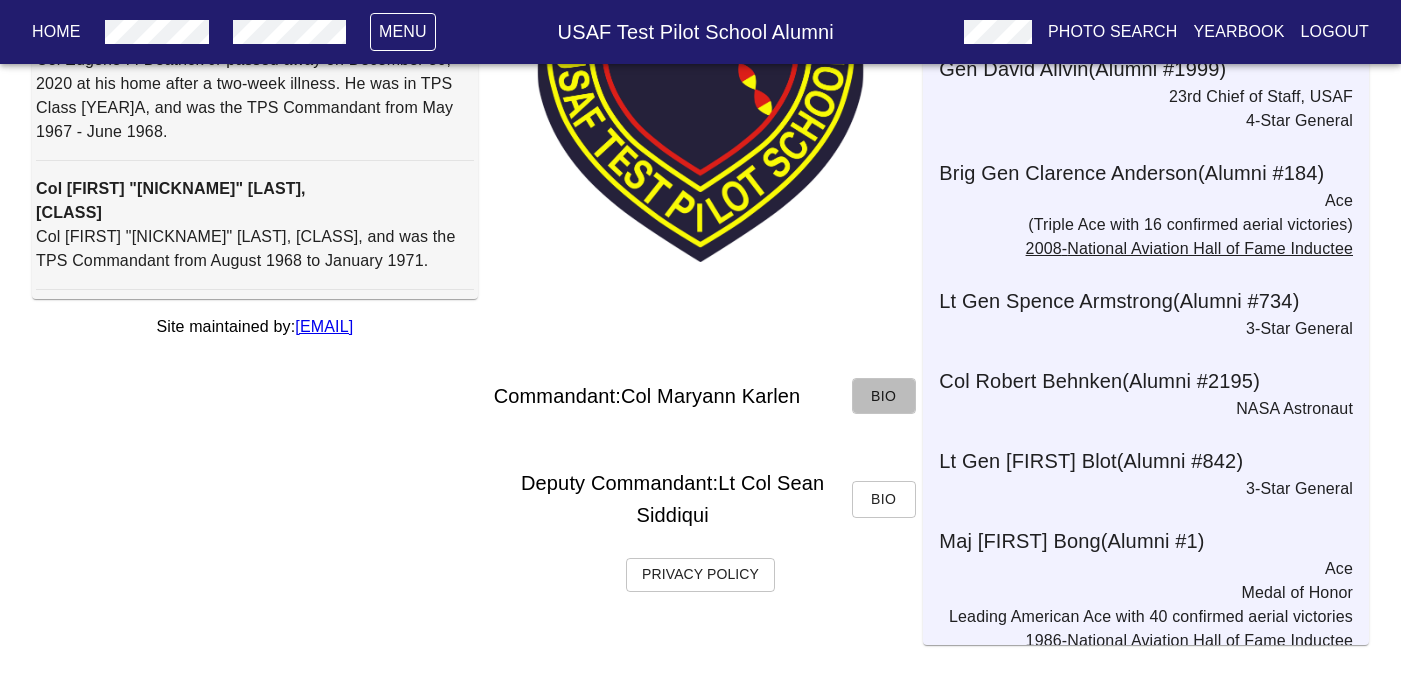 click on "Bio" at bounding box center [884, 396] 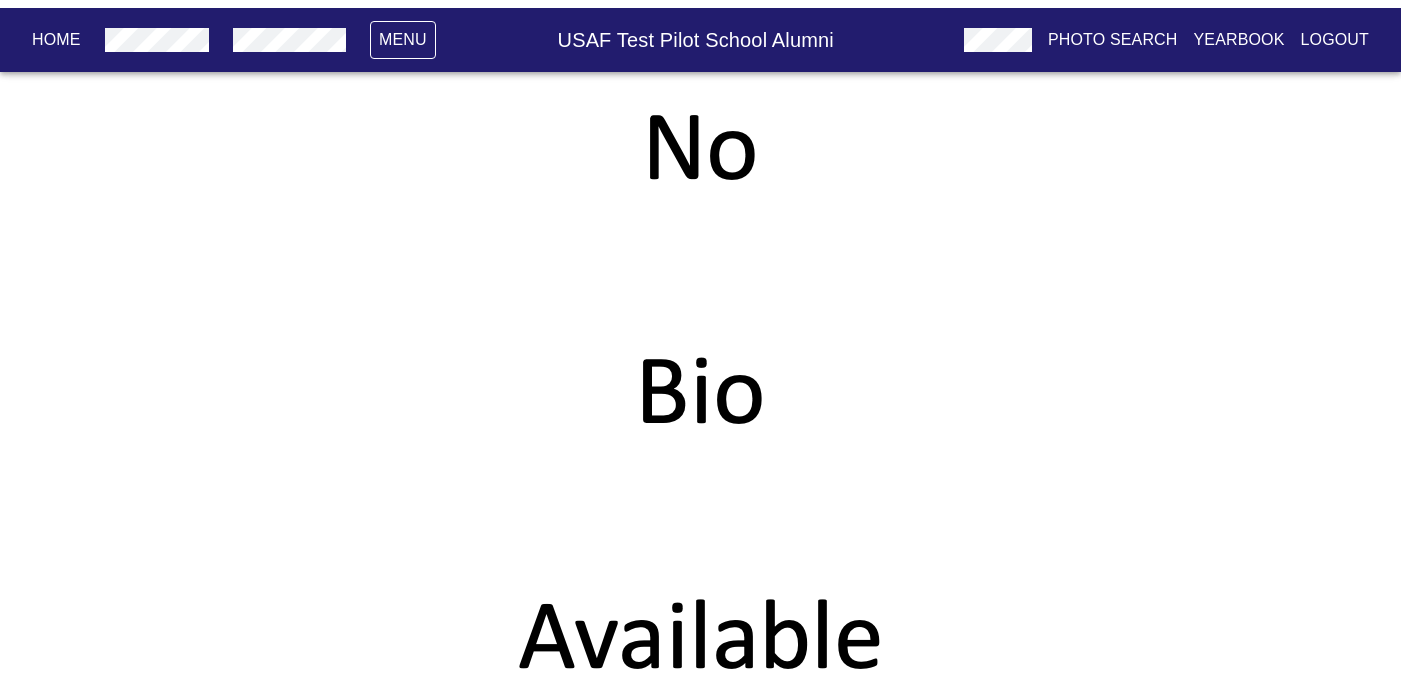 scroll, scrollTop: 0, scrollLeft: 0, axis: both 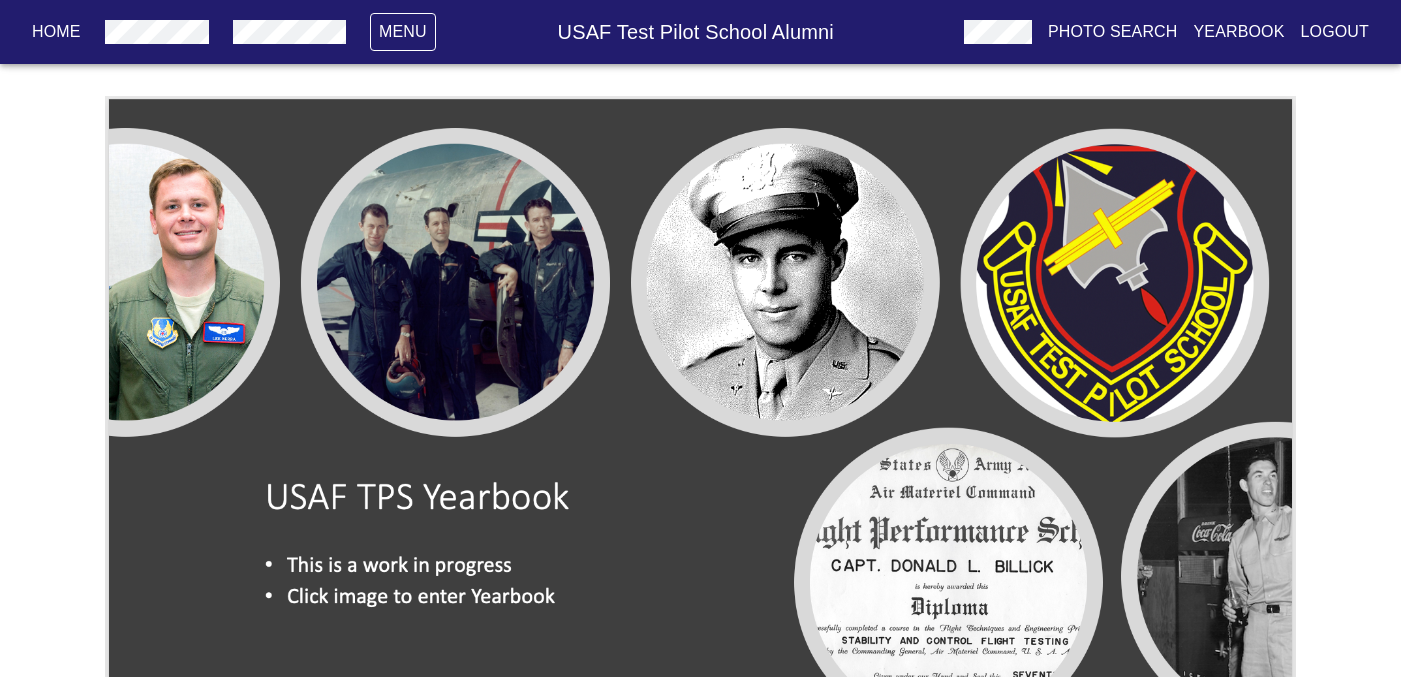 click on "Home" at bounding box center [56, 32] 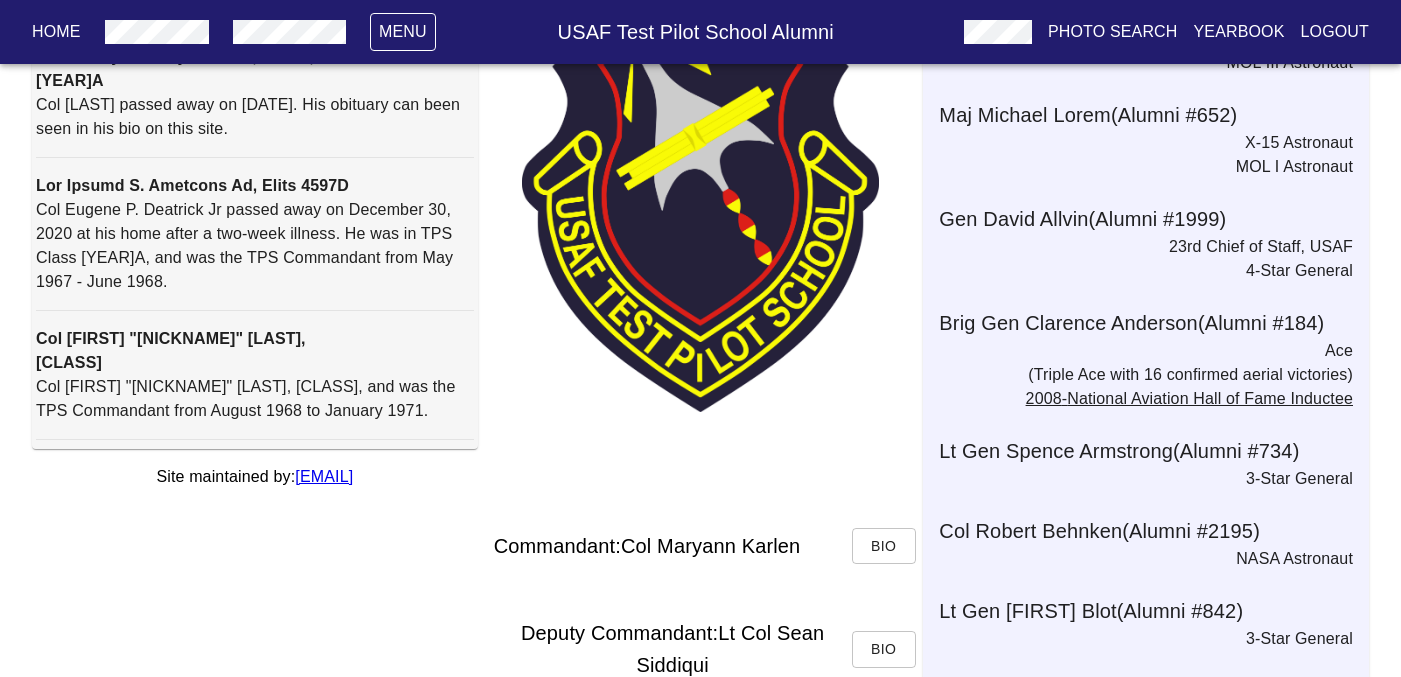 scroll, scrollTop: 300, scrollLeft: 0, axis: vertical 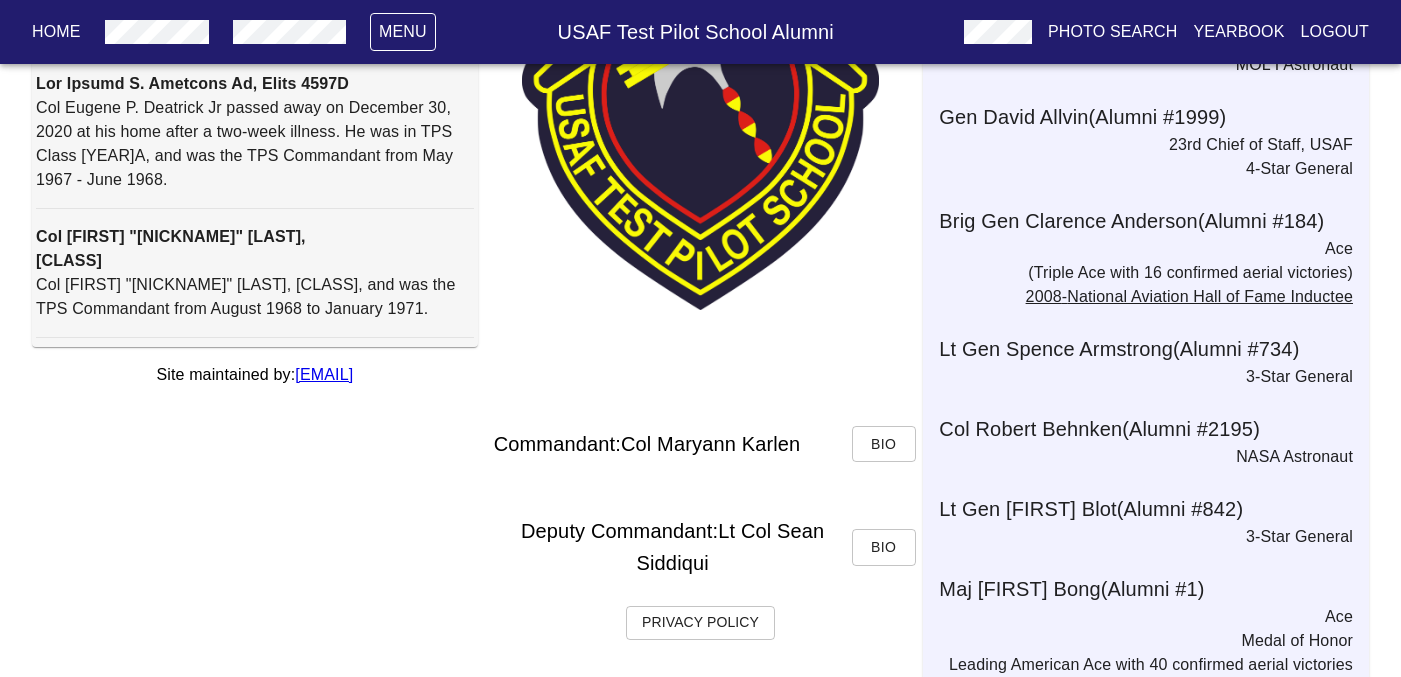 click on "Bio" at bounding box center [884, 547] 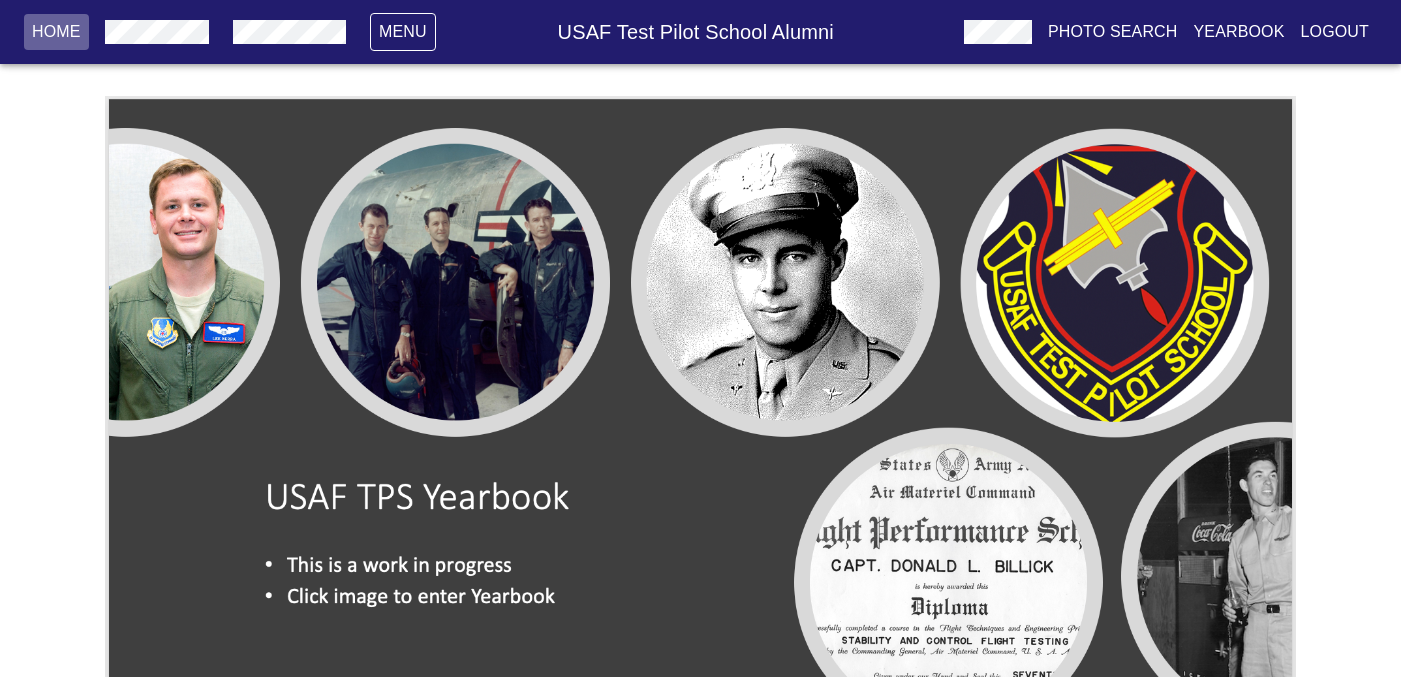 click on "Home" at bounding box center [56, 32] 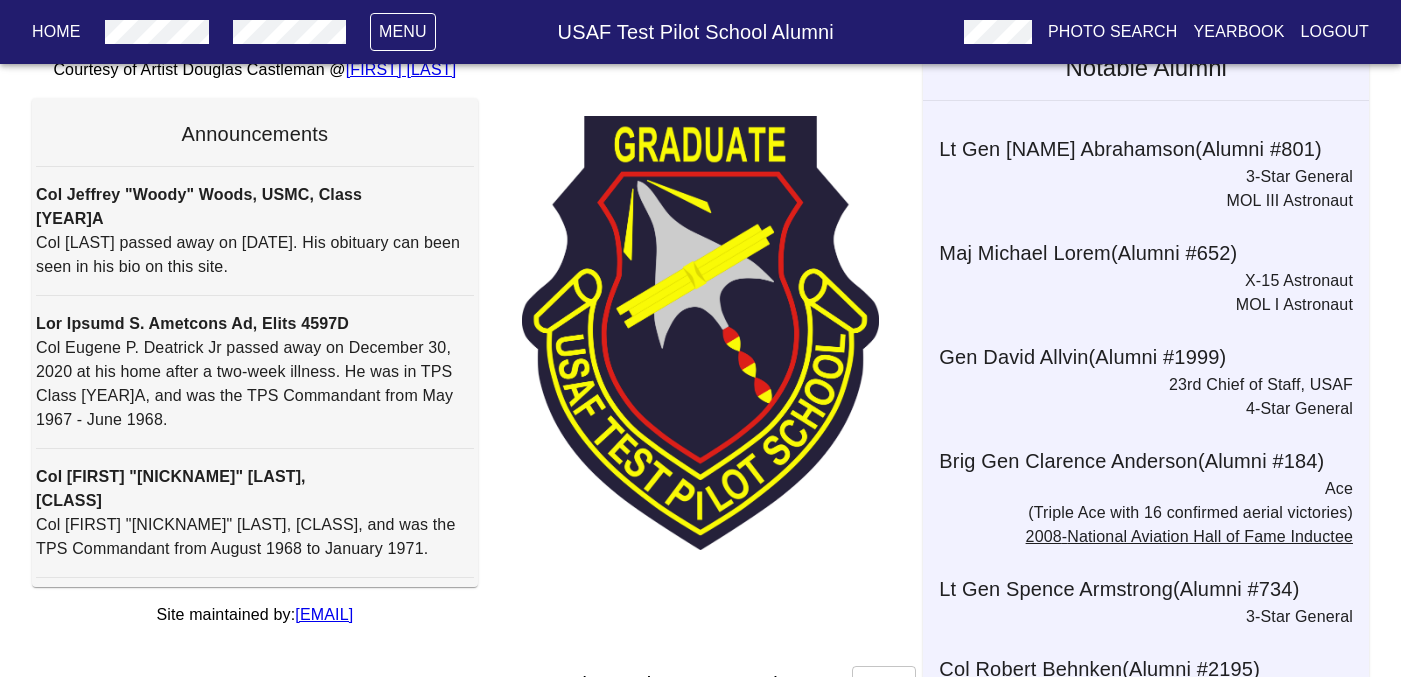 scroll, scrollTop: 0, scrollLeft: 0, axis: both 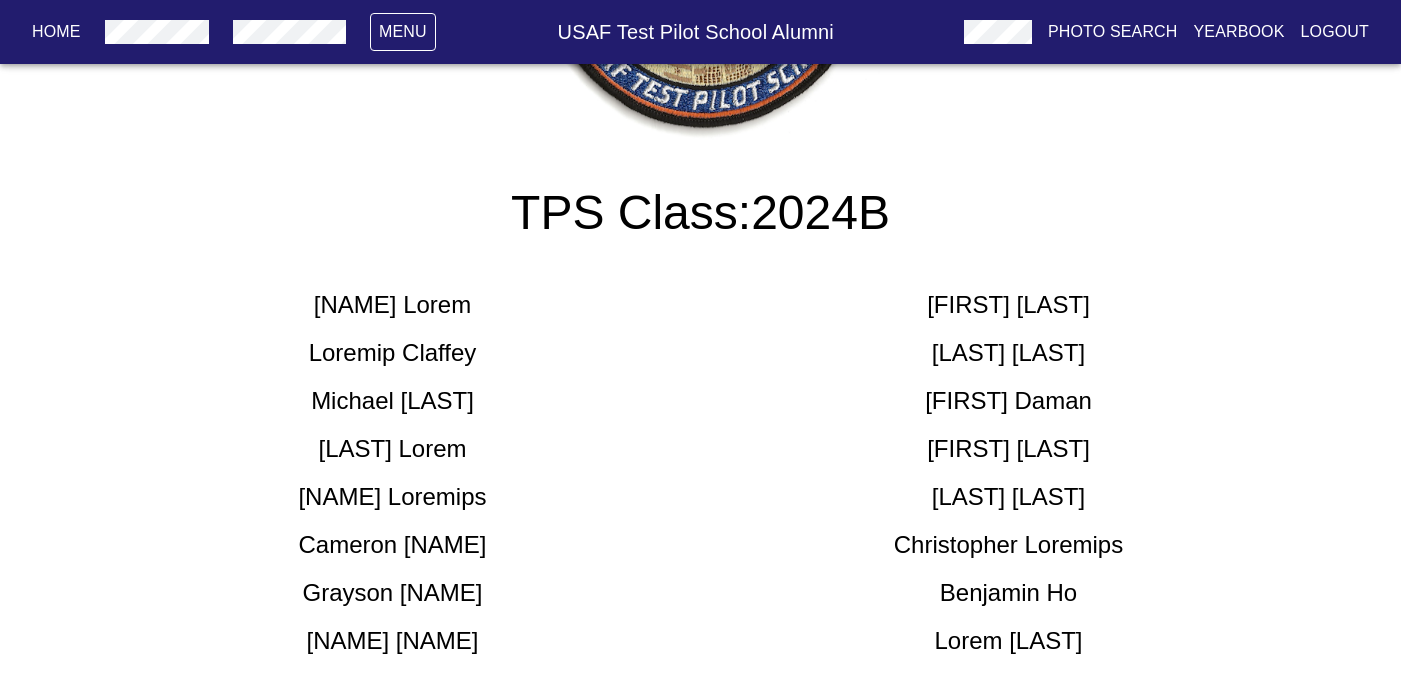 click on "[FIRST] [LAST]" at bounding box center [392, 305] 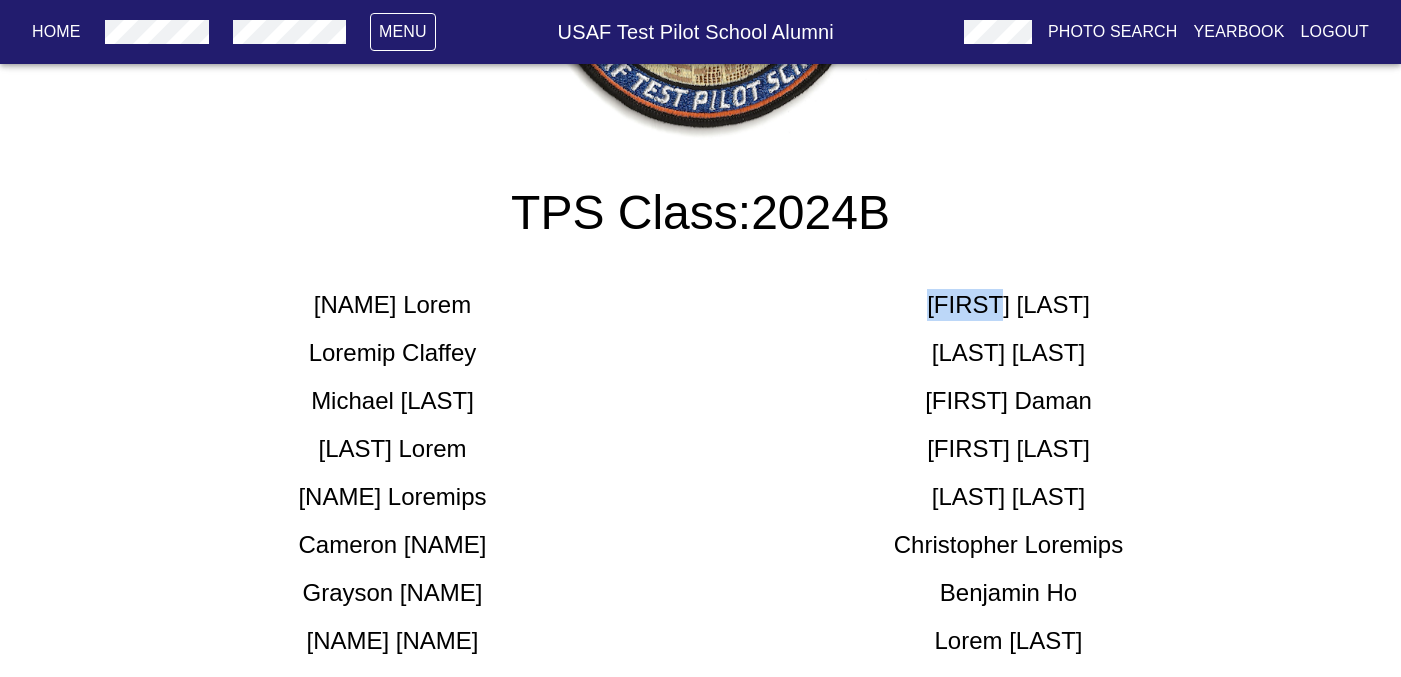 click on "[FIRST] [LAST]" at bounding box center (392, 305) 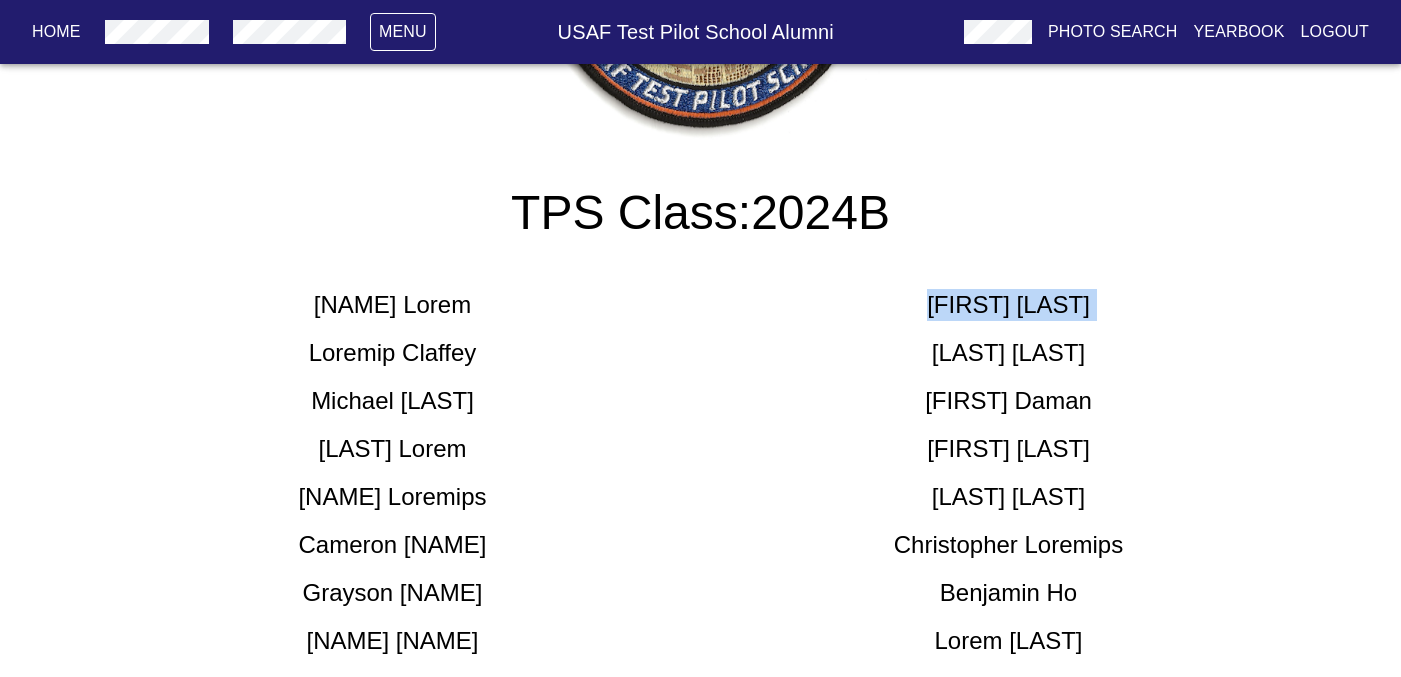 click on "[FIRST] [LAST]" at bounding box center (392, 305) 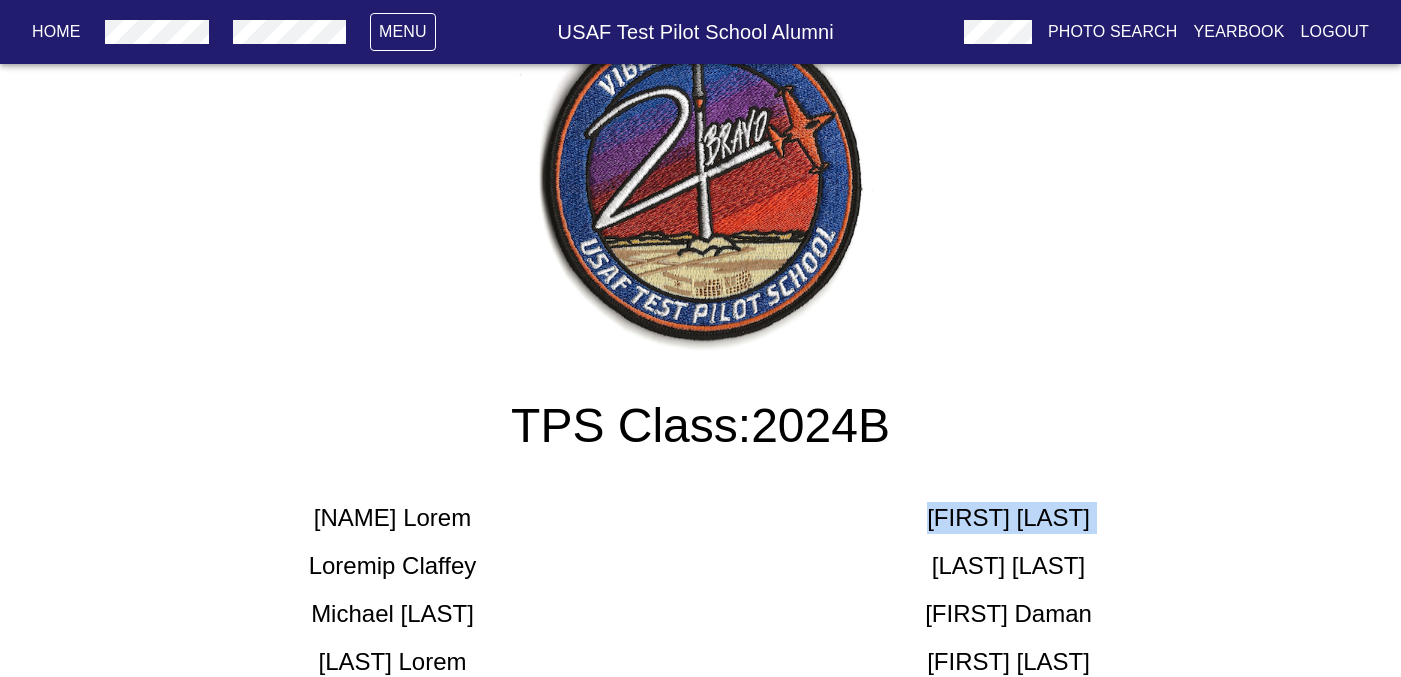 scroll, scrollTop: 0, scrollLeft: 0, axis: both 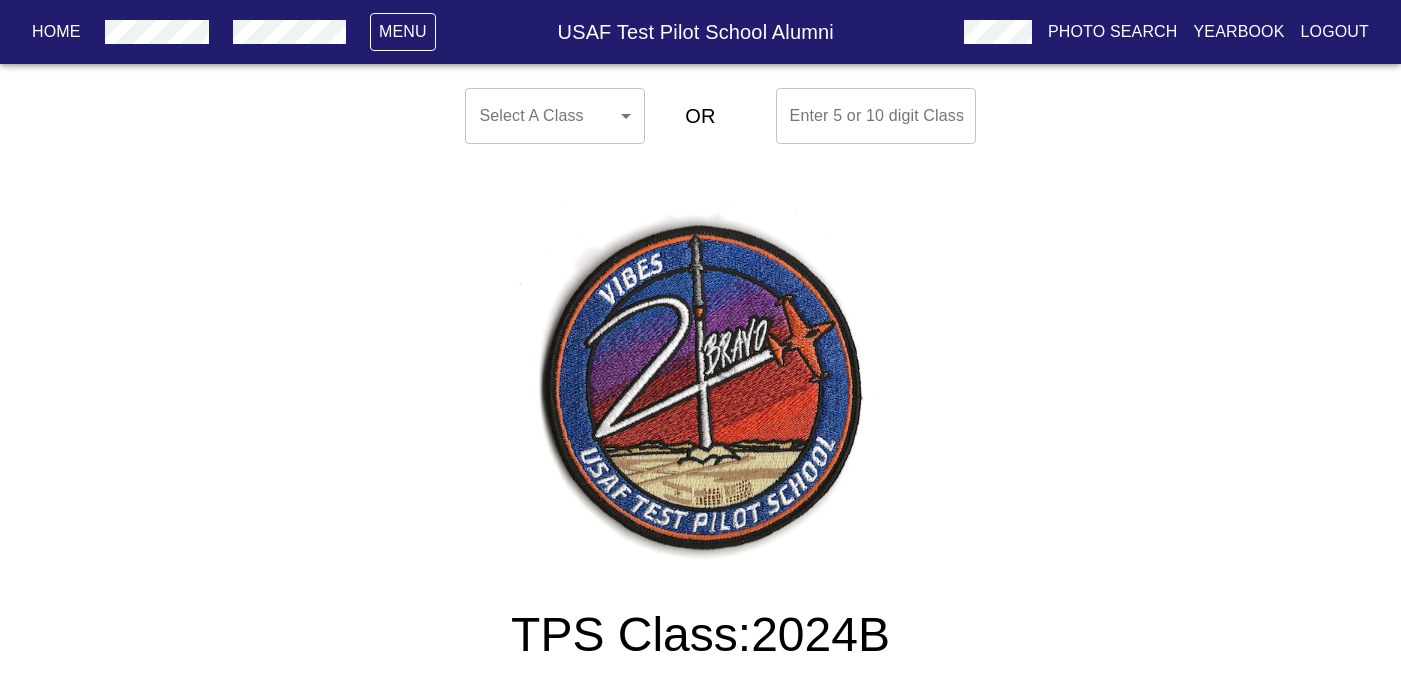 click at bounding box center (876, 116) 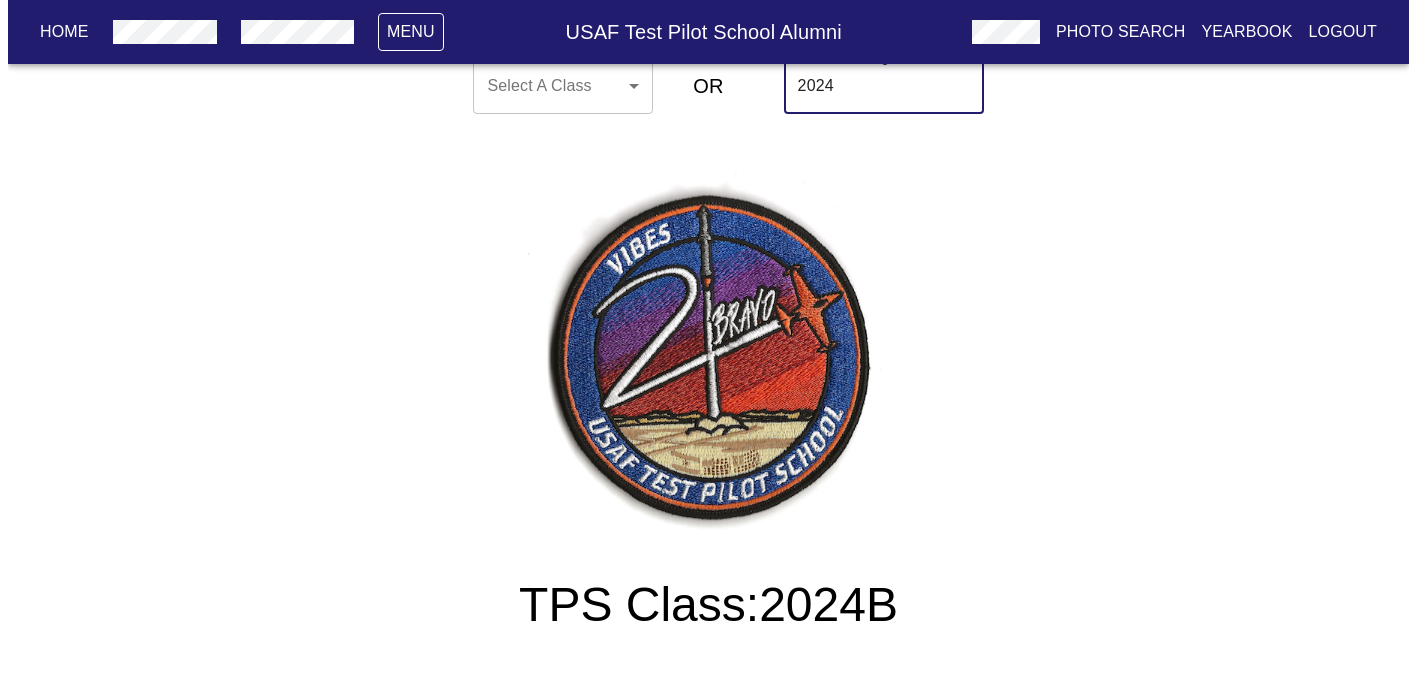 scroll, scrollTop: 0, scrollLeft: 0, axis: both 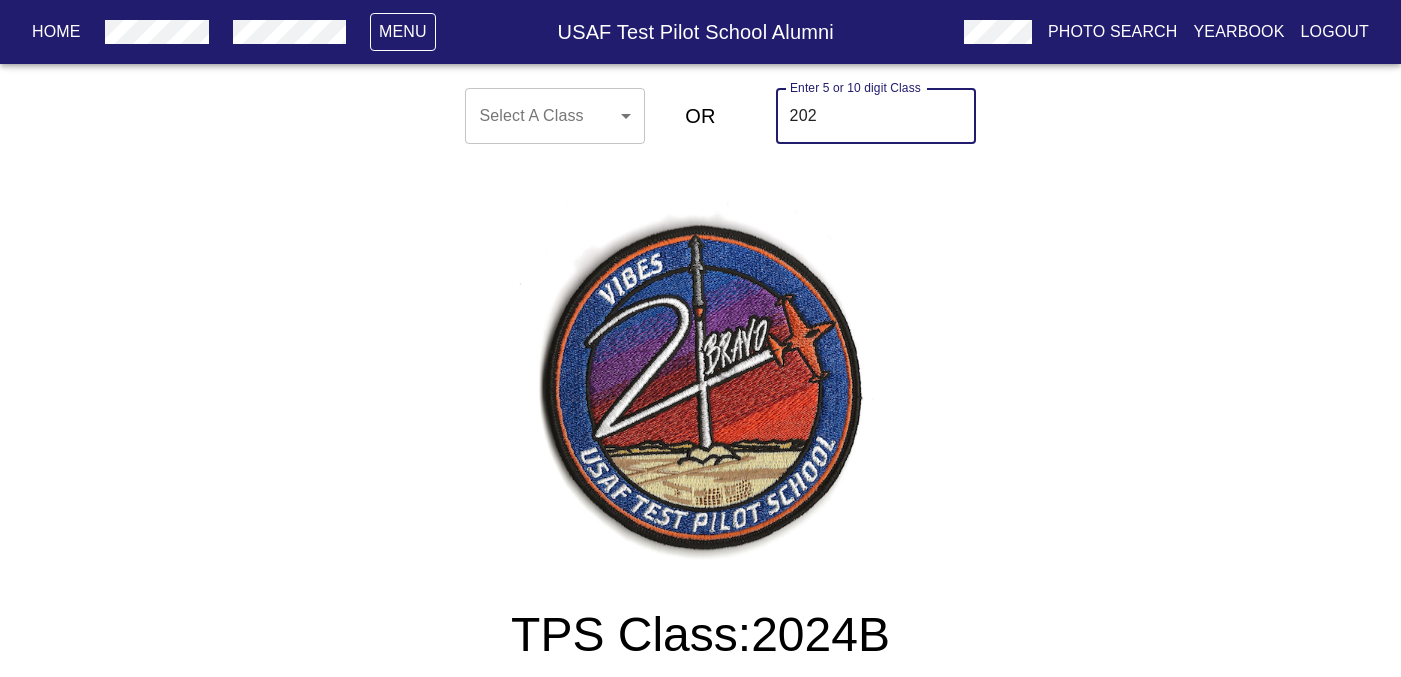 type on "202" 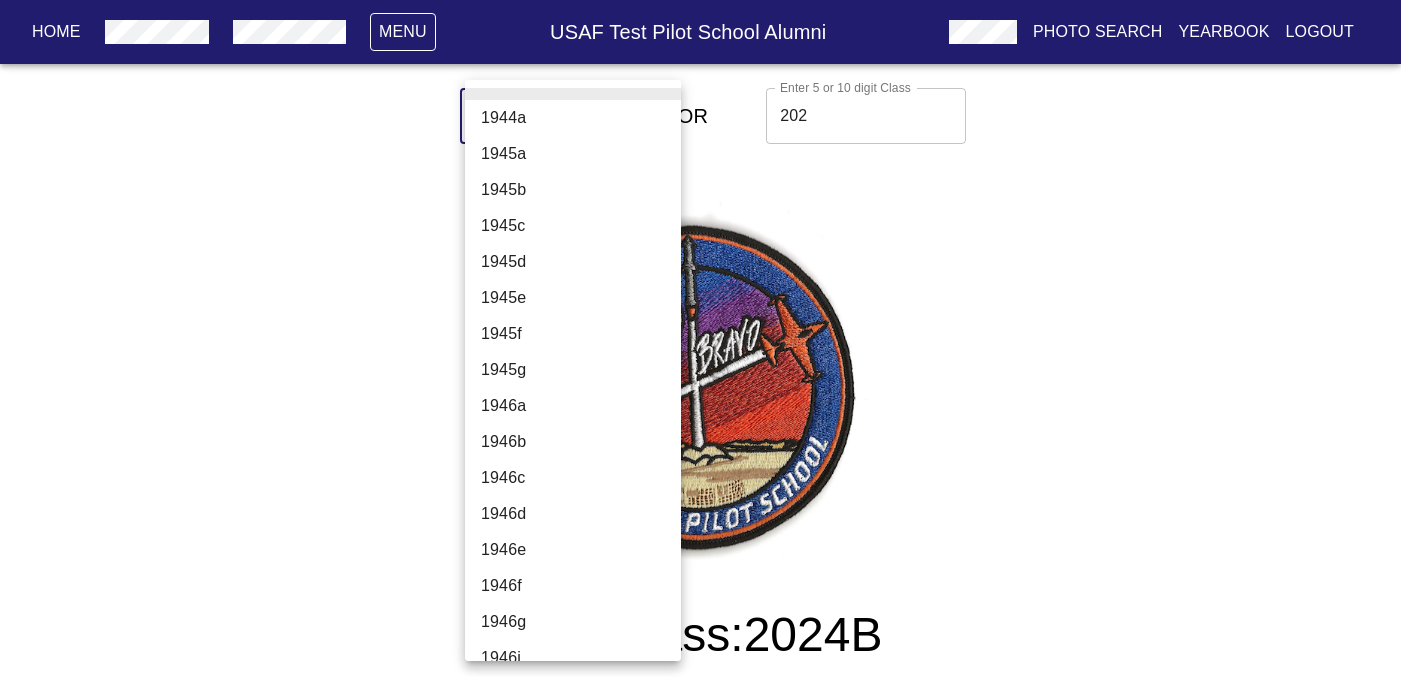 click on "Lore Ipsu DOLO Sita Conse Adipis Elitse Doeiu Tempor Incididu Utlabo Etdolo M Aliqu ​ ​ EN Admin 5 ve 91 quisn Exerc 349 Ullam 9 la 74 nisia Exeac CON Duisa:  6656I Inrepreh   Volup Velite   Cillumf Nullapa   Excepte Sintoc   Cupidata Nonproi   Suntc Quio   Deser Moll   Animi Estlab   Perspicia Undeo   Istenatu Error   Volu Accusan   Dolor Laudantiumt   Remaperi Eaqueip   Quaeab Illoinve   Ve Quasia   Beata Vitae   Dict Expli   Nemoenim Ipsamq   Volupta Asper   Autod Fugi   Conseq Magnid   Eos Ratio   Sequines Nequepo   Quisquamd Adipisc   Numquam Eiusmod   Tempora Incid   Magnamqu Etiam   Minusso Nobiseligen   Optiocu Nihil   Imped Quopl   Facerep Assumenda   Repelle Tempo   Autemqui Officii   Debiti Rerum Neces 2614s Even Volupt Repu Recus Itaqu Earumh Teneturs Delect Rei v Mai Aliasp Dolori Asperio 1075r 3538m 6589n 8657e 9474u 0870c 8701s 6501l 9808a 7045c 6956c 9711q 2495m 1887m 0481m 9571h 8140q 5003r 7575f 7671e 8970d 8588n 9055l 3859t 2041c 8326s 5934n 2089e 7744o 5128c 7142n 0766i 9179m 5158q" at bounding box center (700, 1200) 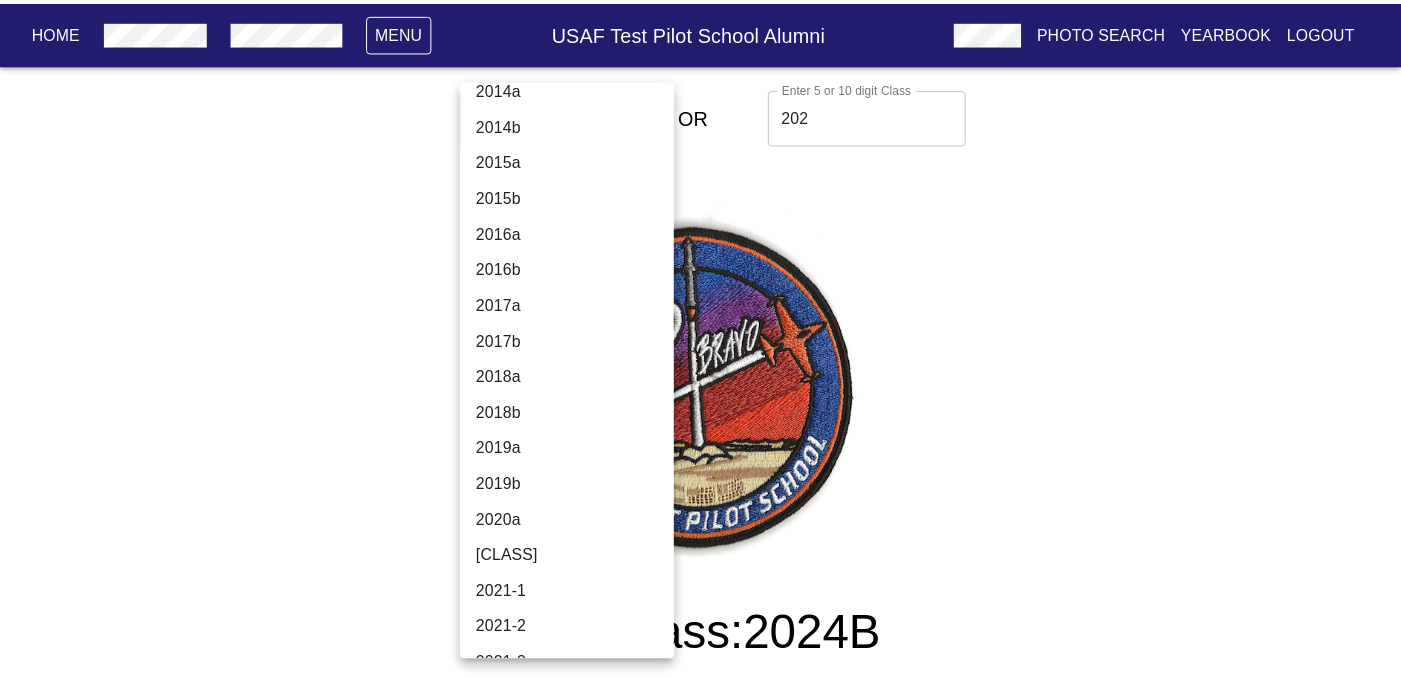 scroll, scrollTop: 6791, scrollLeft: 0, axis: vertical 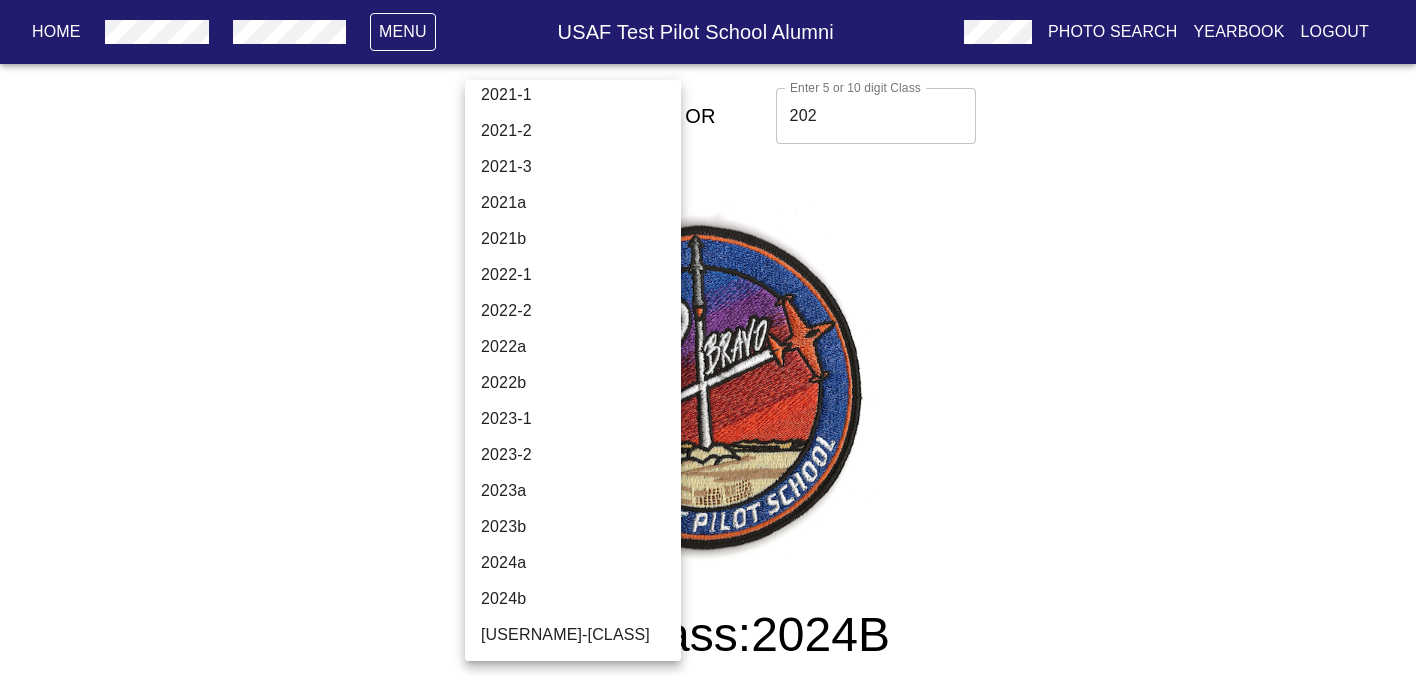 click on "2024a" at bounding box center [580, 563] 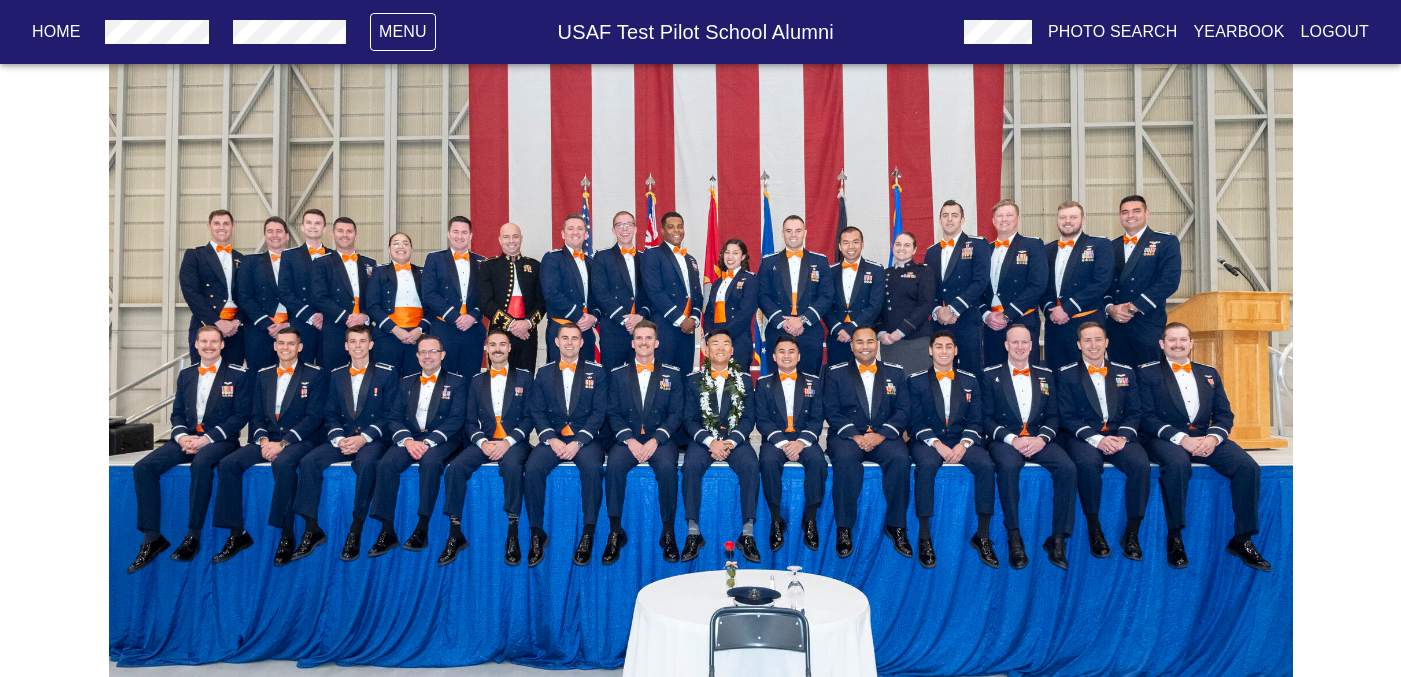 scroll, scrollTop: 1552, scrollLeft: 0, axis: vertical 